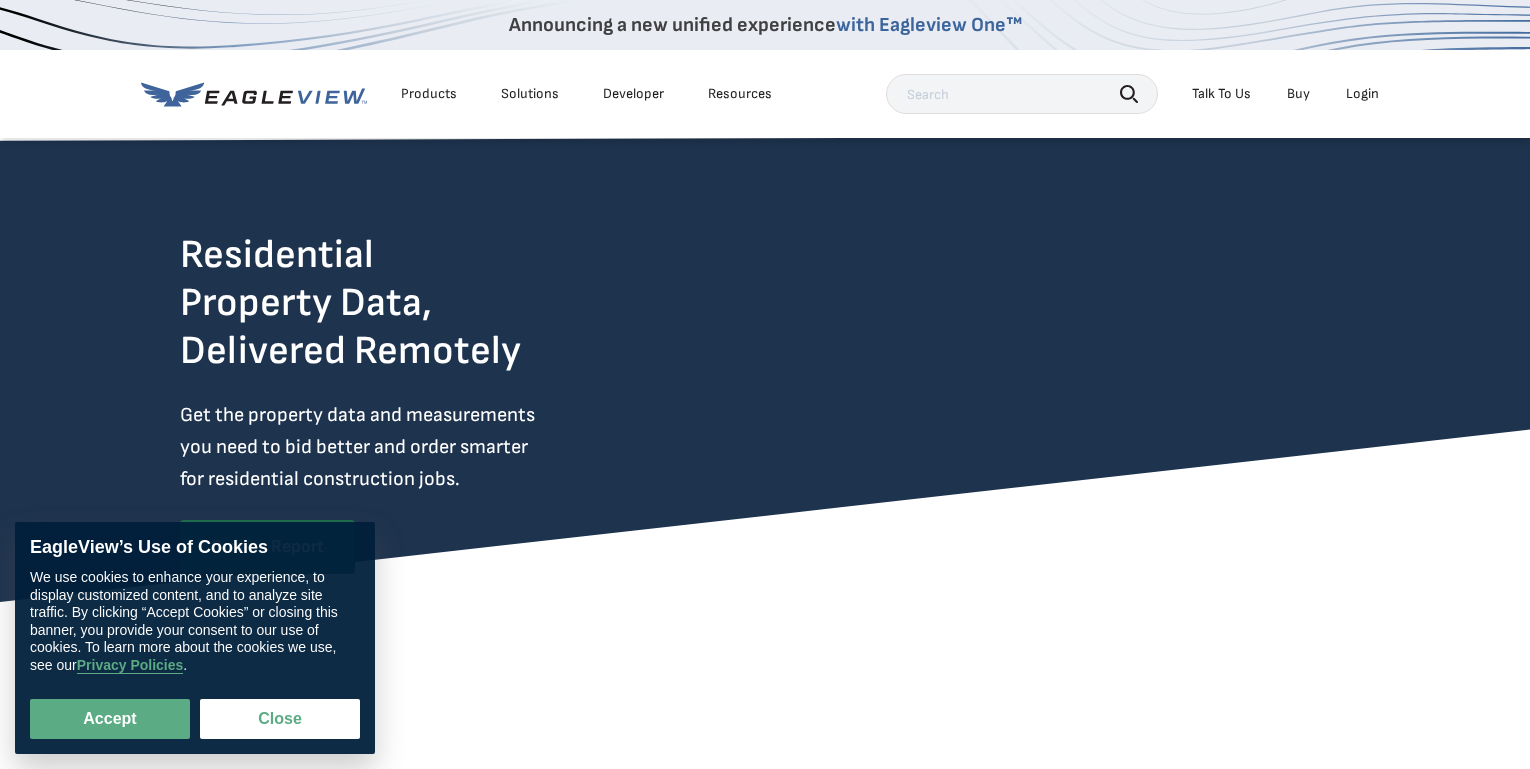 scroll, scrollTop: 0, scrollLeft: 0, axis: both 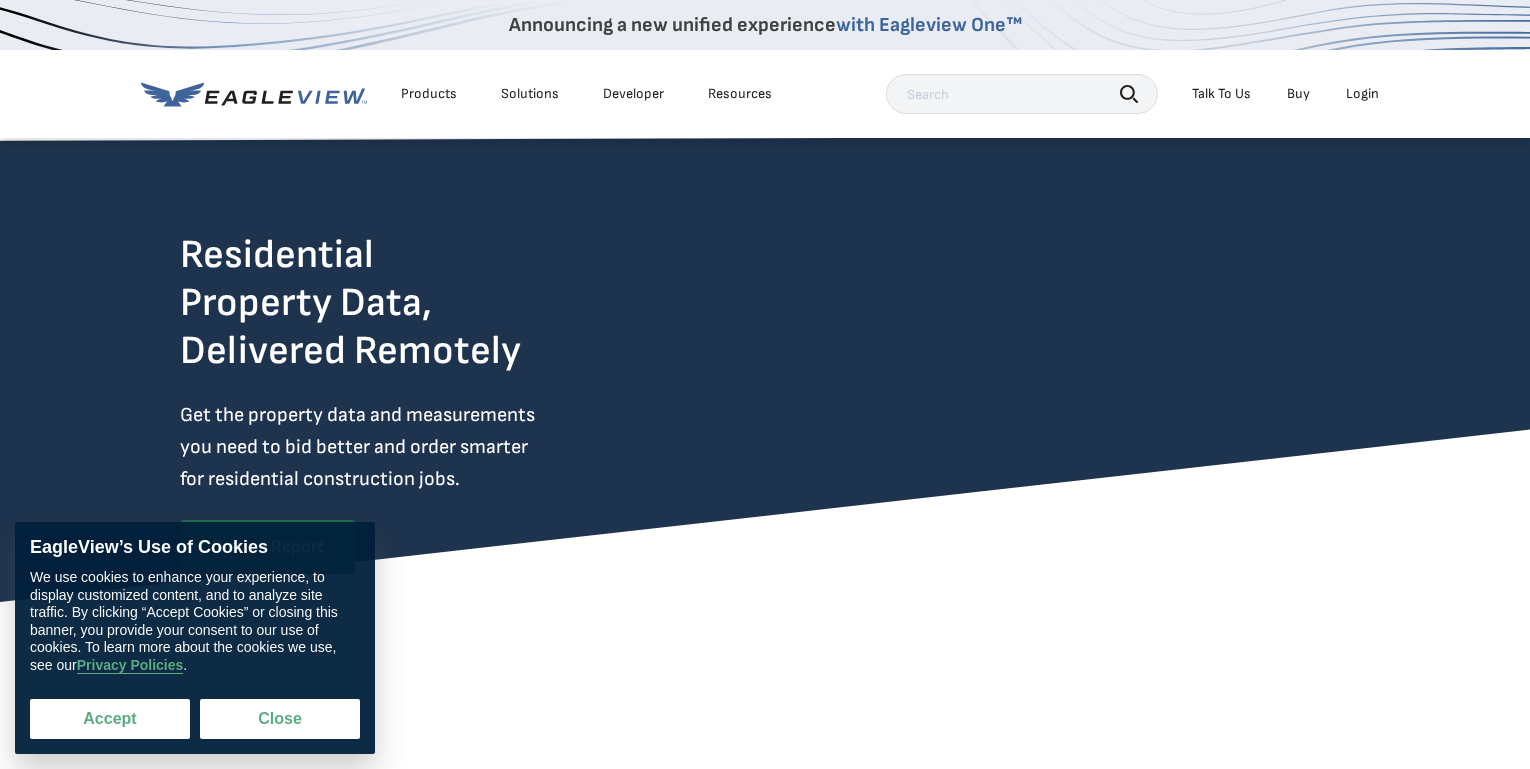 click on "Accept" at bounding box center (110, 719) 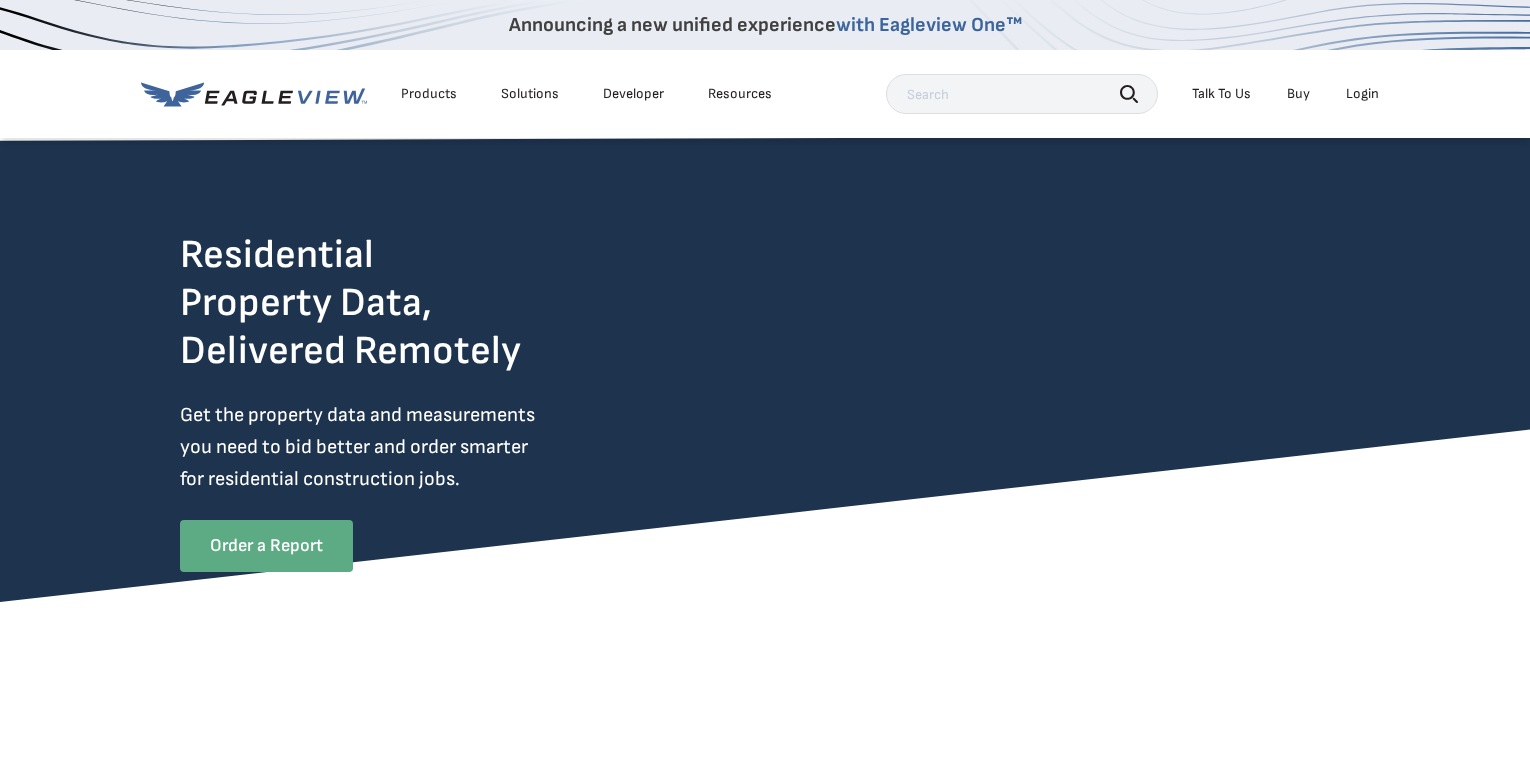 click on "Order a Report" at bounding box center (266, 546) 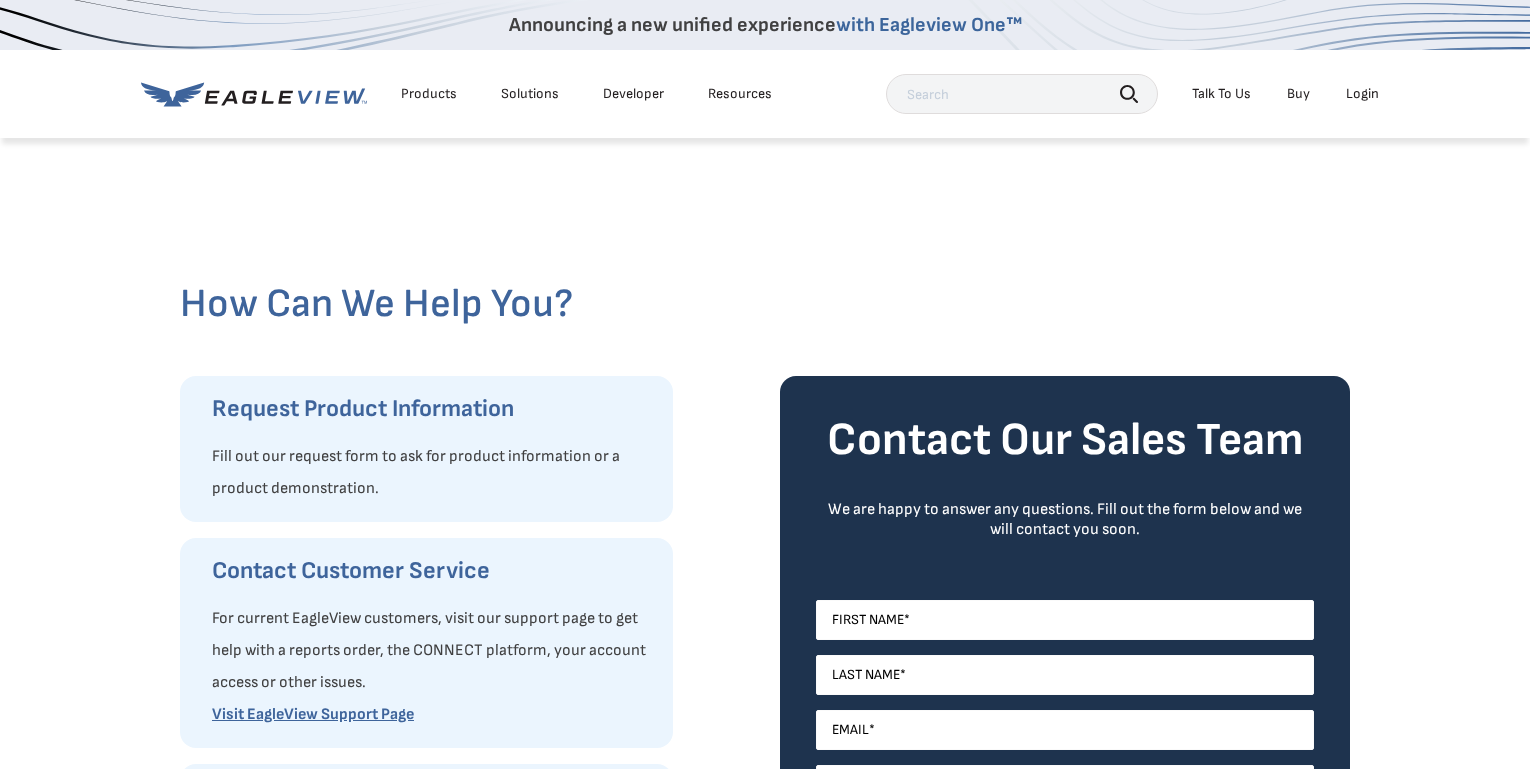 scroll, scrollTop: 0, scrollLeft: 0, axis: both 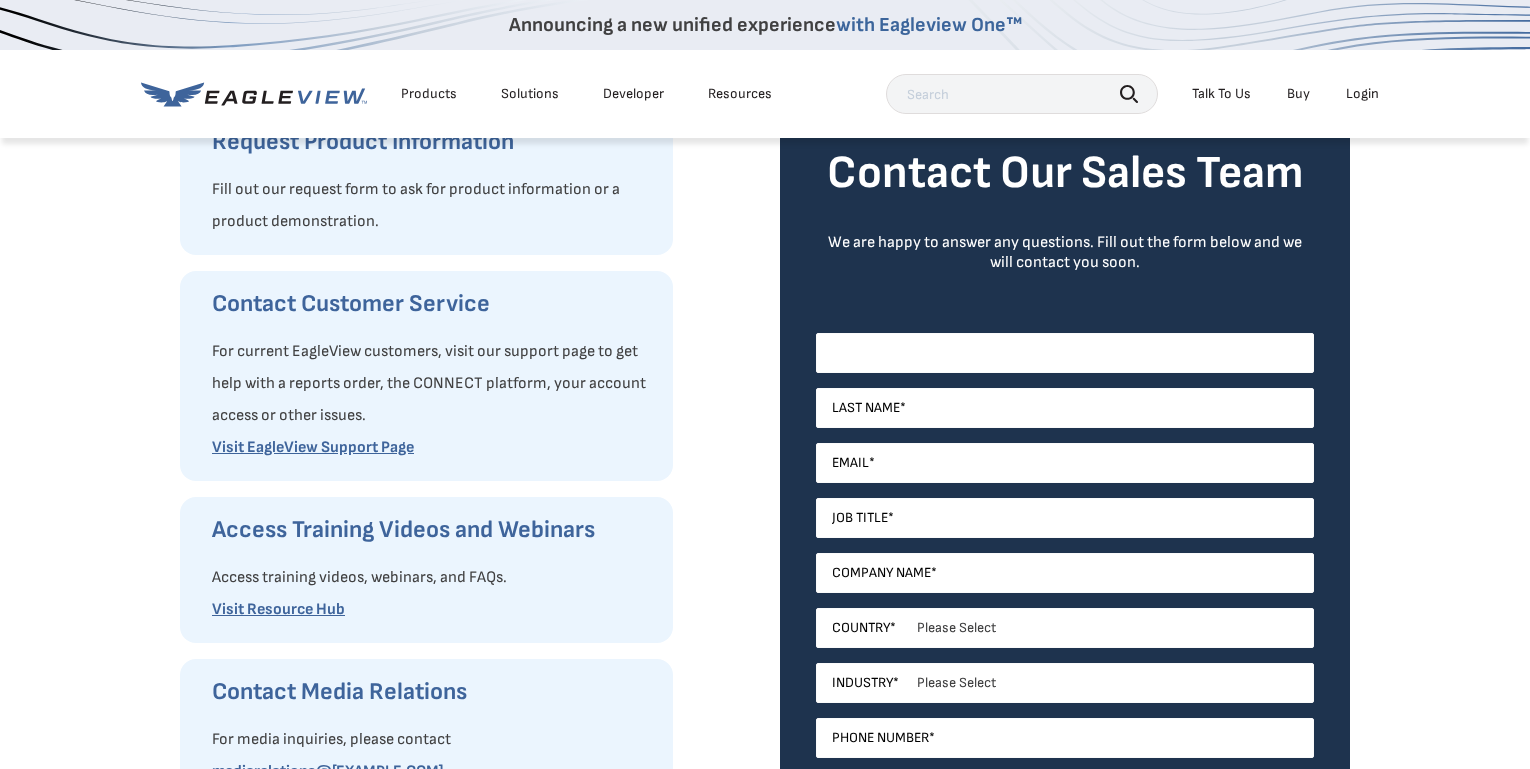click on "First Name *" at bounding box center (1065, 353) 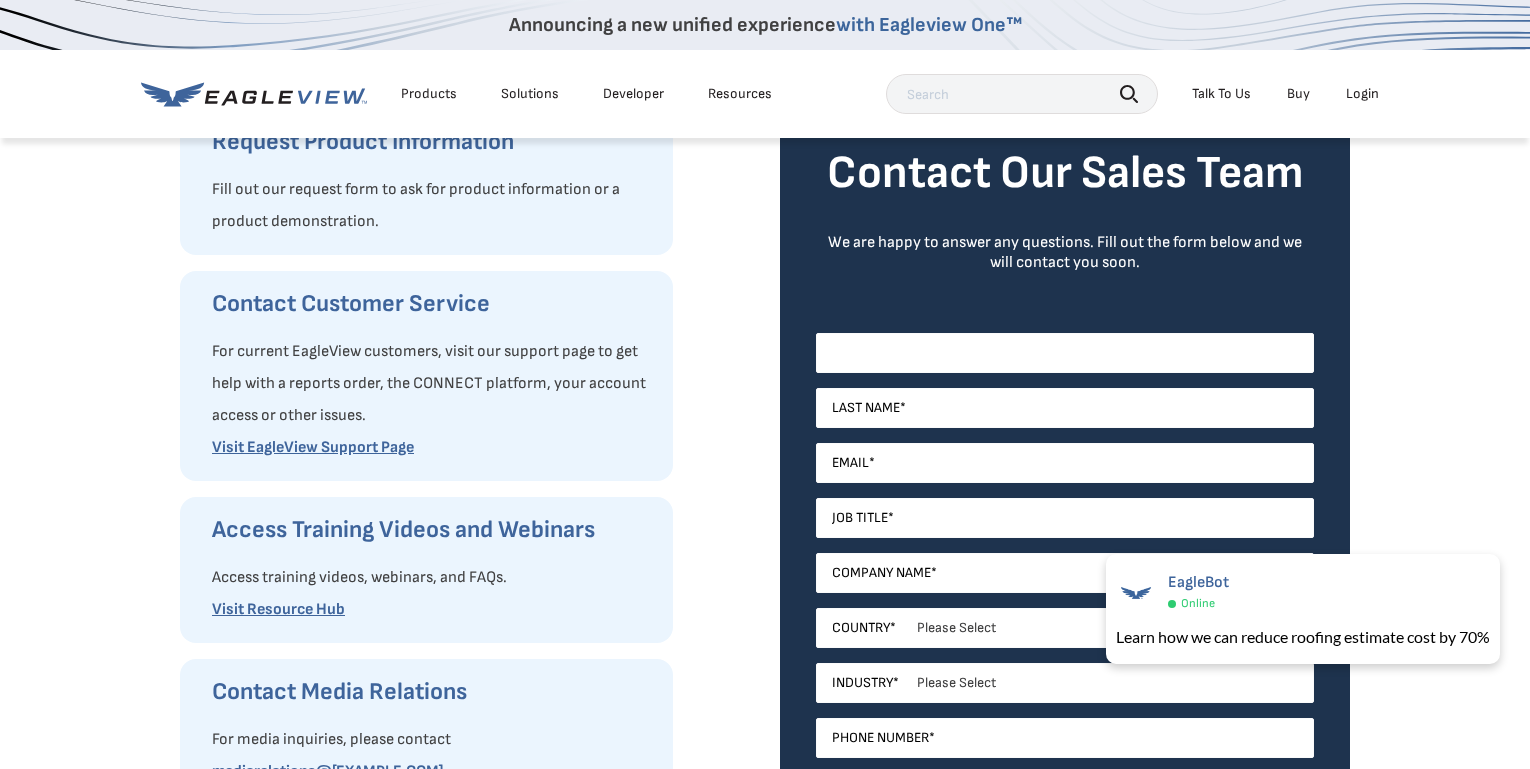 click on "First Name *" at bounding box center [1065, 353] 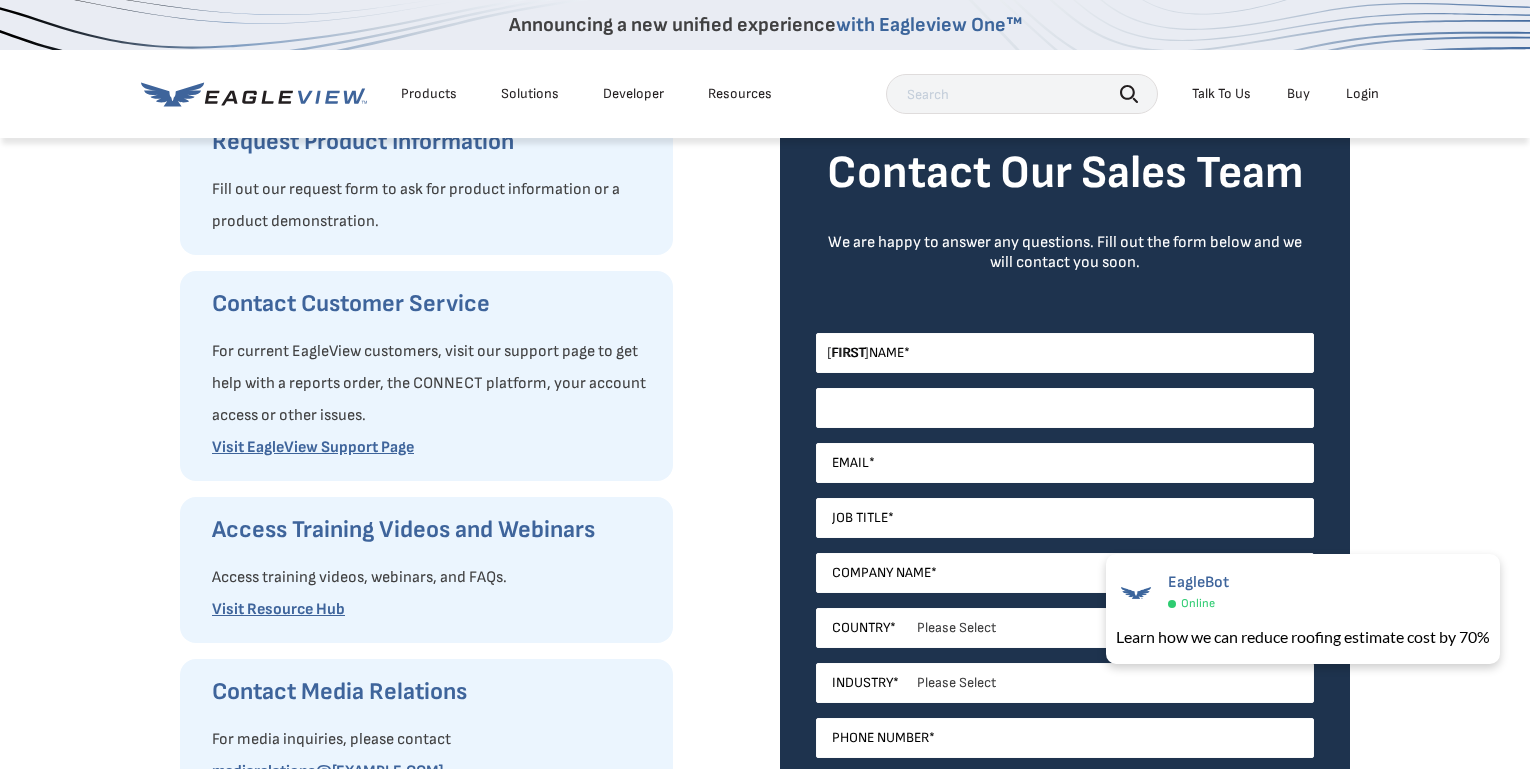 type on "a bolen" 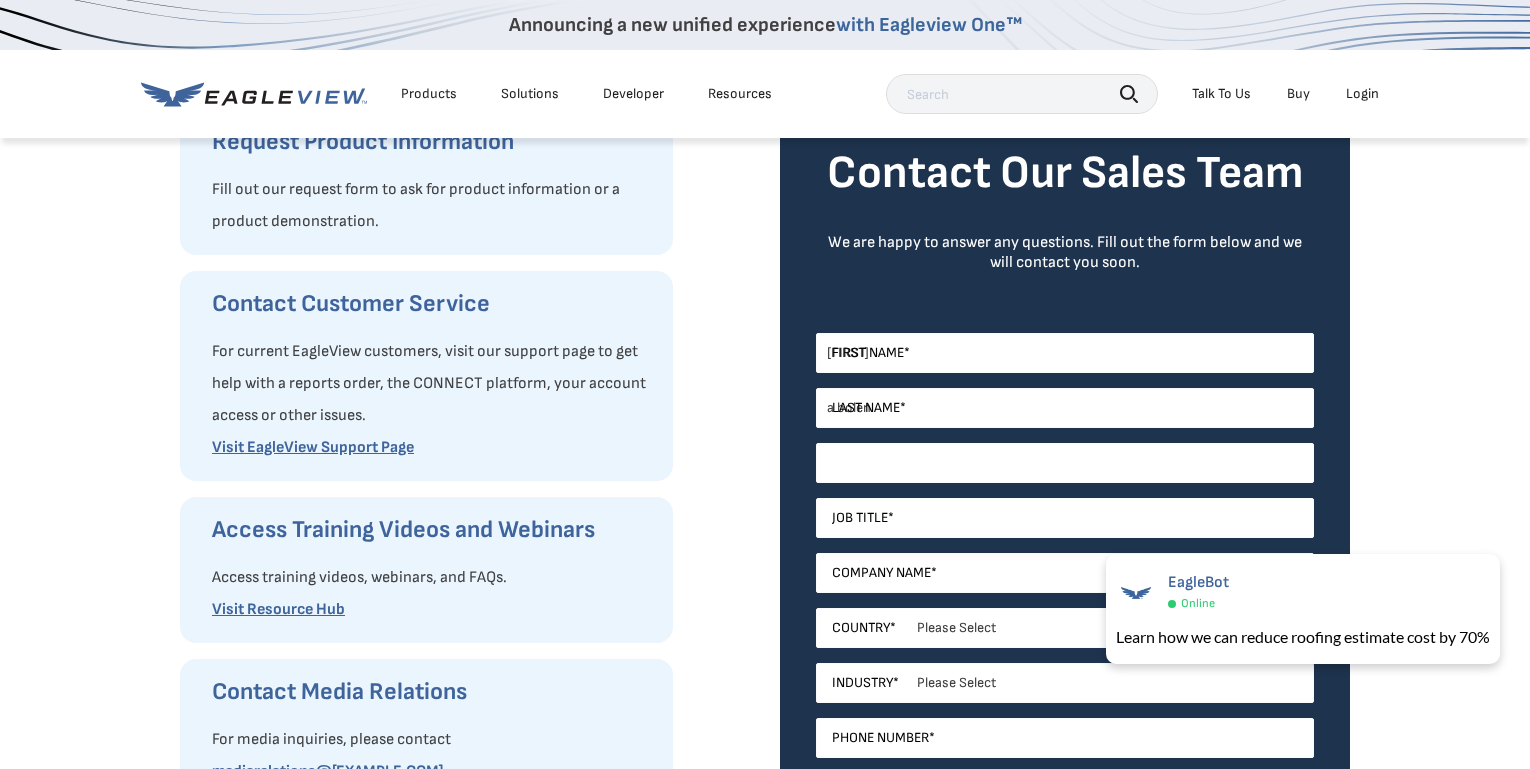 type on "[EMAIL]" 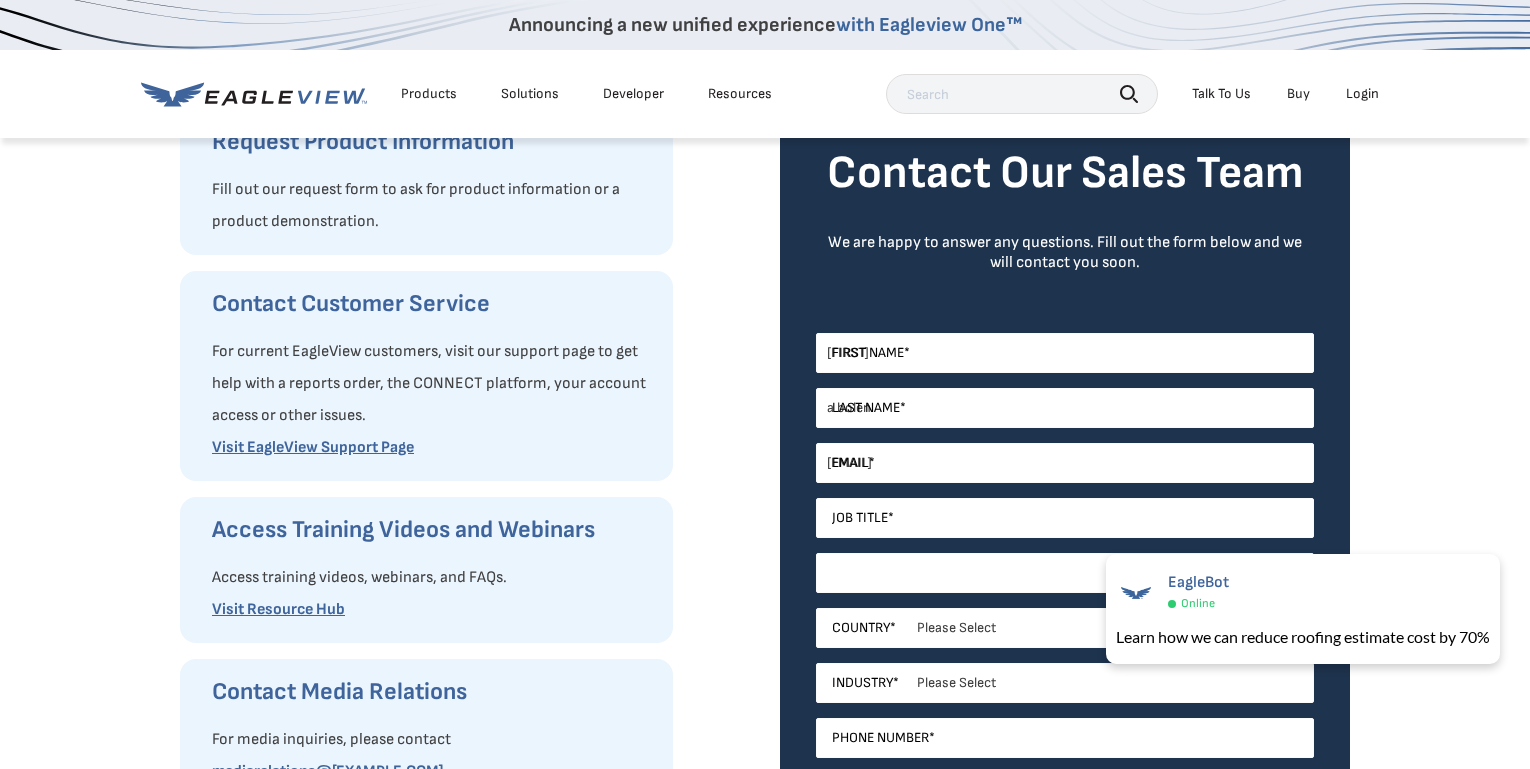 type on "[COMPANY NAME]" 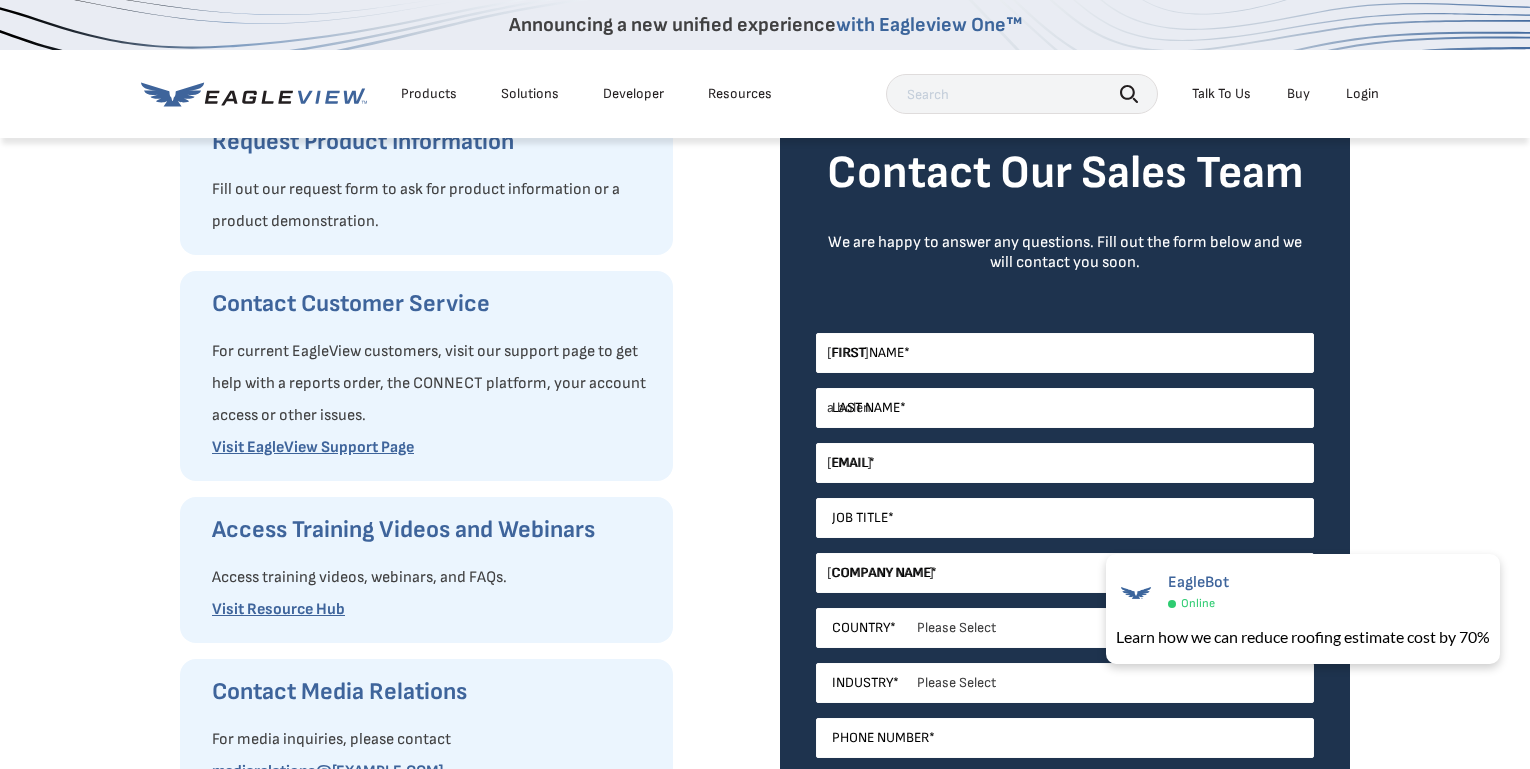 select on "United States" 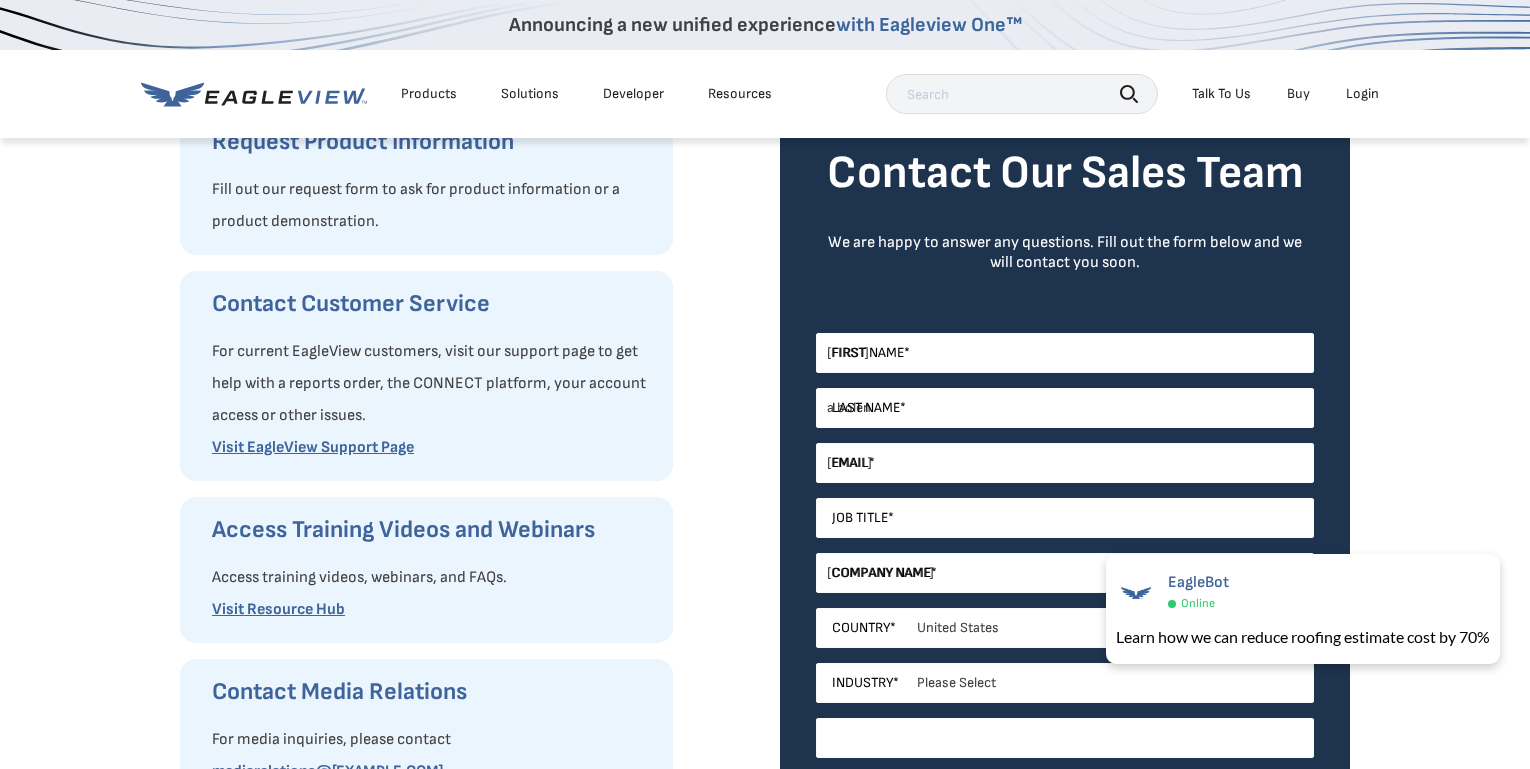 type on "[PHONE]" 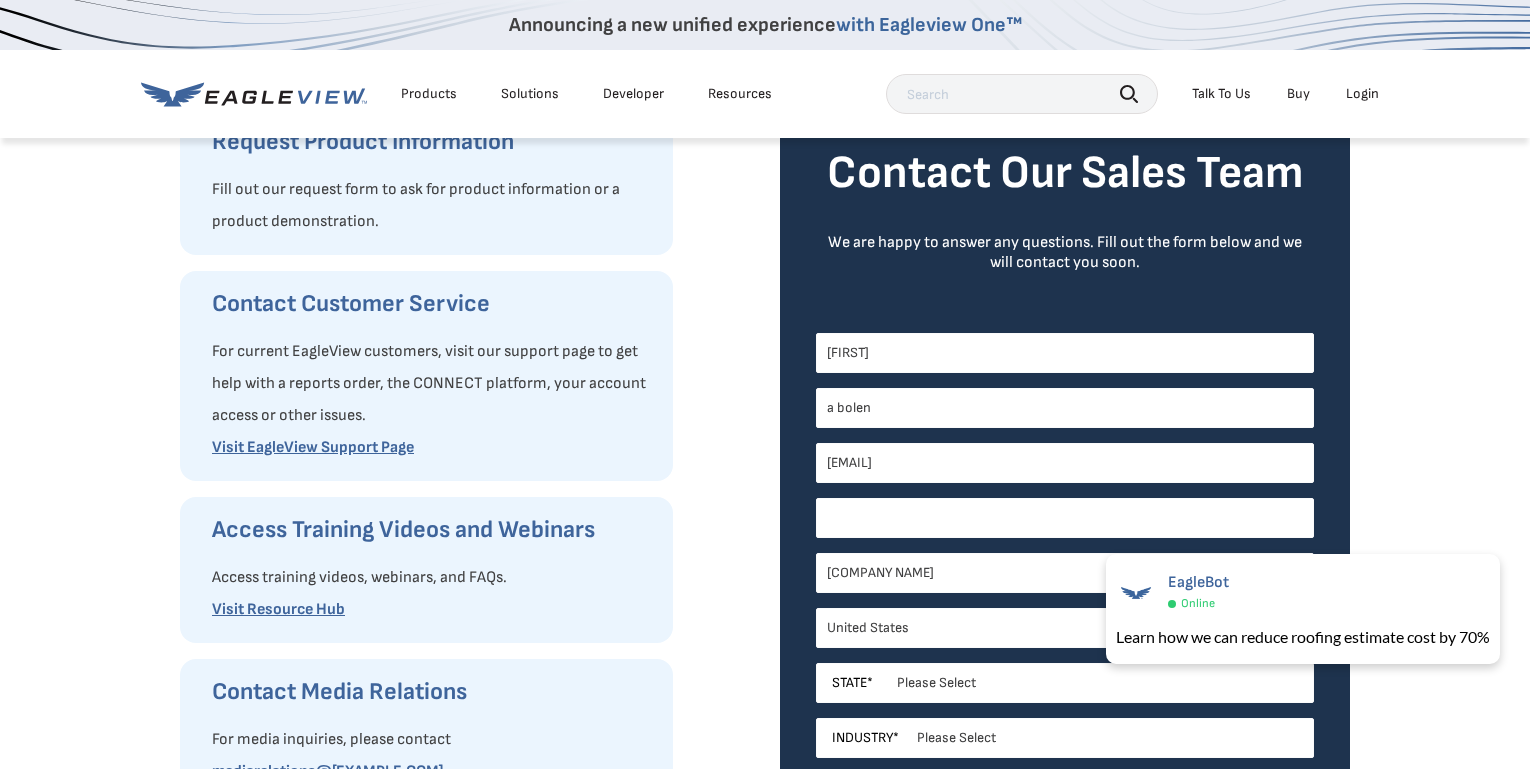 click on "Job Title *" at bounding box center [1065, 518] 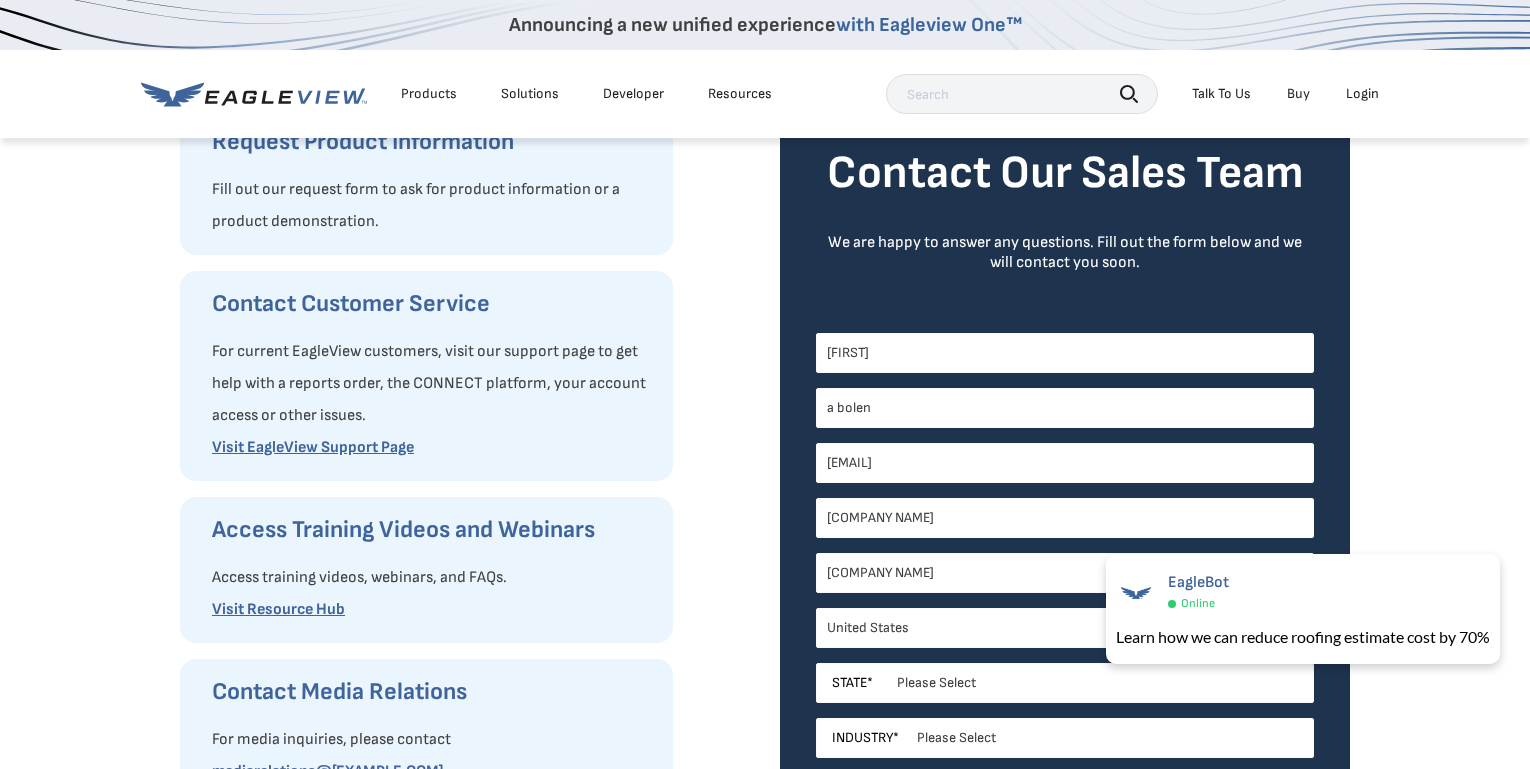 type on "[COMPANY NAME]" 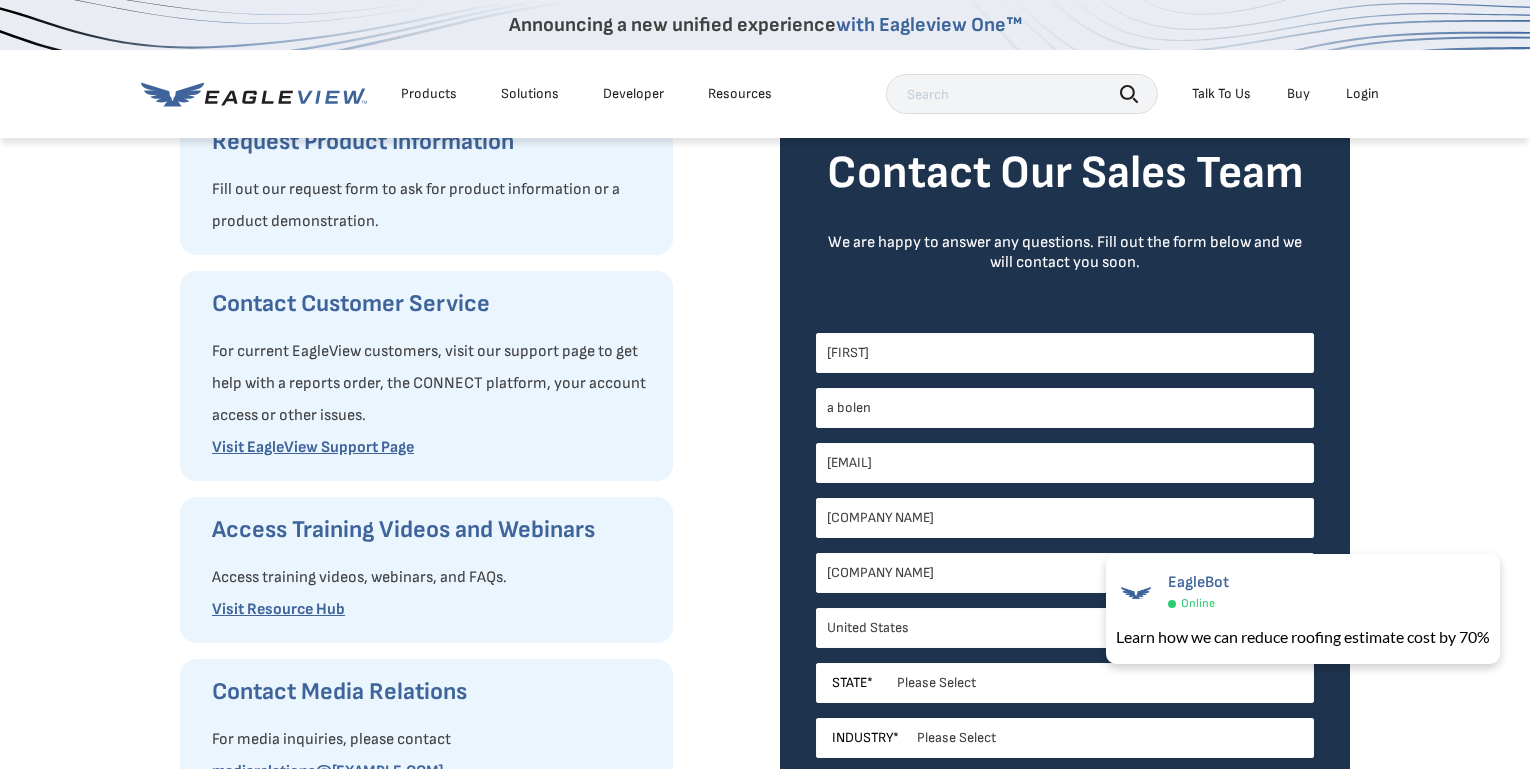 click on "Please Select Alabama Alaska Alberta Arizona Arkansas British Columbia California Colorado Connecticut Delaware District of Columbia Florida Georgia Guam Hawaii or American Samoa Idaho Illinois Indiana Iowa Kansas Kentucky Louisiana Maine Manitoba Maryland Massachusetts Michigan Minnesota Mississippi Missouri Montana Nebraska Nevada New Brunswick New Hampshire New Jersey New Mexico New York Newfoundland and Labrador North Carolina North Dakota Northern Mariana Islands Nova Scotia Nunavut Ohio Oklahoma Ontario Oregon Palau Pennsylvania Prince Edward Island Puerto Rico Quebec Rhode Island Saskatchewan South Carolina South Dakota Tennessee Texas Utah Vermont Virgin Islands Virginia Washington West Virginia Wisconsin Wyoming Yukon" at bounding box center (1065, 683) 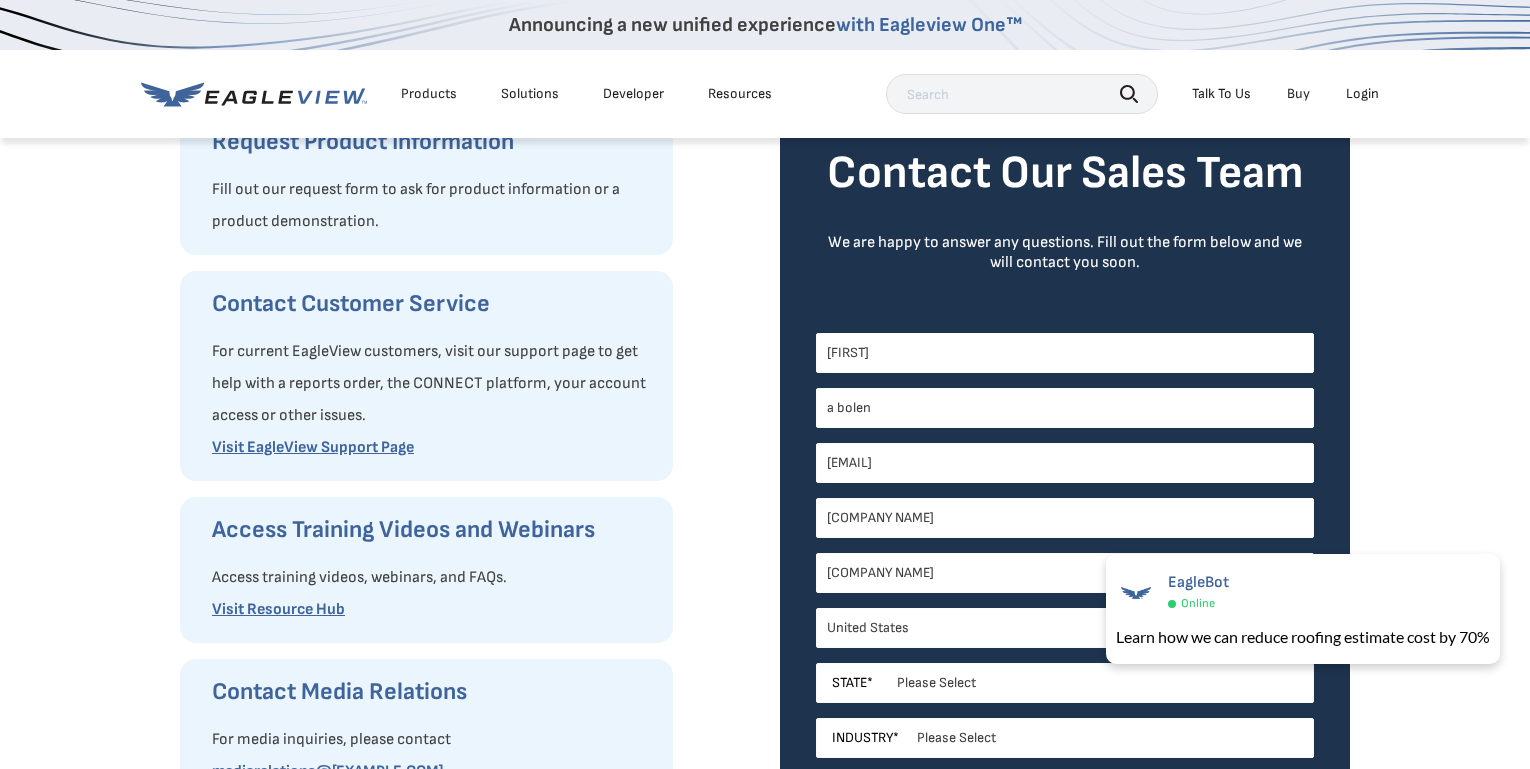click on "Please Select Alabama Alaska Alberta Arizona Arkansas British Columbia California Colorado Connecticut Delaware District of Columbia Florida Georgia Guam Hawaii or American Samoa Idaho Illinois Indiana Iowa Kansas Kentucky Louisiana Maine Manitoba Maryland Massachusetts Michigan Minnesota Mississippi Missouri Montana Nebraska Nevada New Brunswick New Hampshire New Jersey New Mexico New York Newfoundland and Labrador North Carolina North Dakota Northern Mariana Islands Nova Scotia Nunavut Ohio Oklahoma Ontario Oregon Palau Pennsylvania Prince Edward Island Puerto Rico Quebec Rhode Island Saskatchewan South Carolina South Dakota Tennessee Texas Utah Vermont Virgin Islands Virginia Washington West Virginia Wisconsin Wyoming Yukon" at bounding box center [1065, 683] 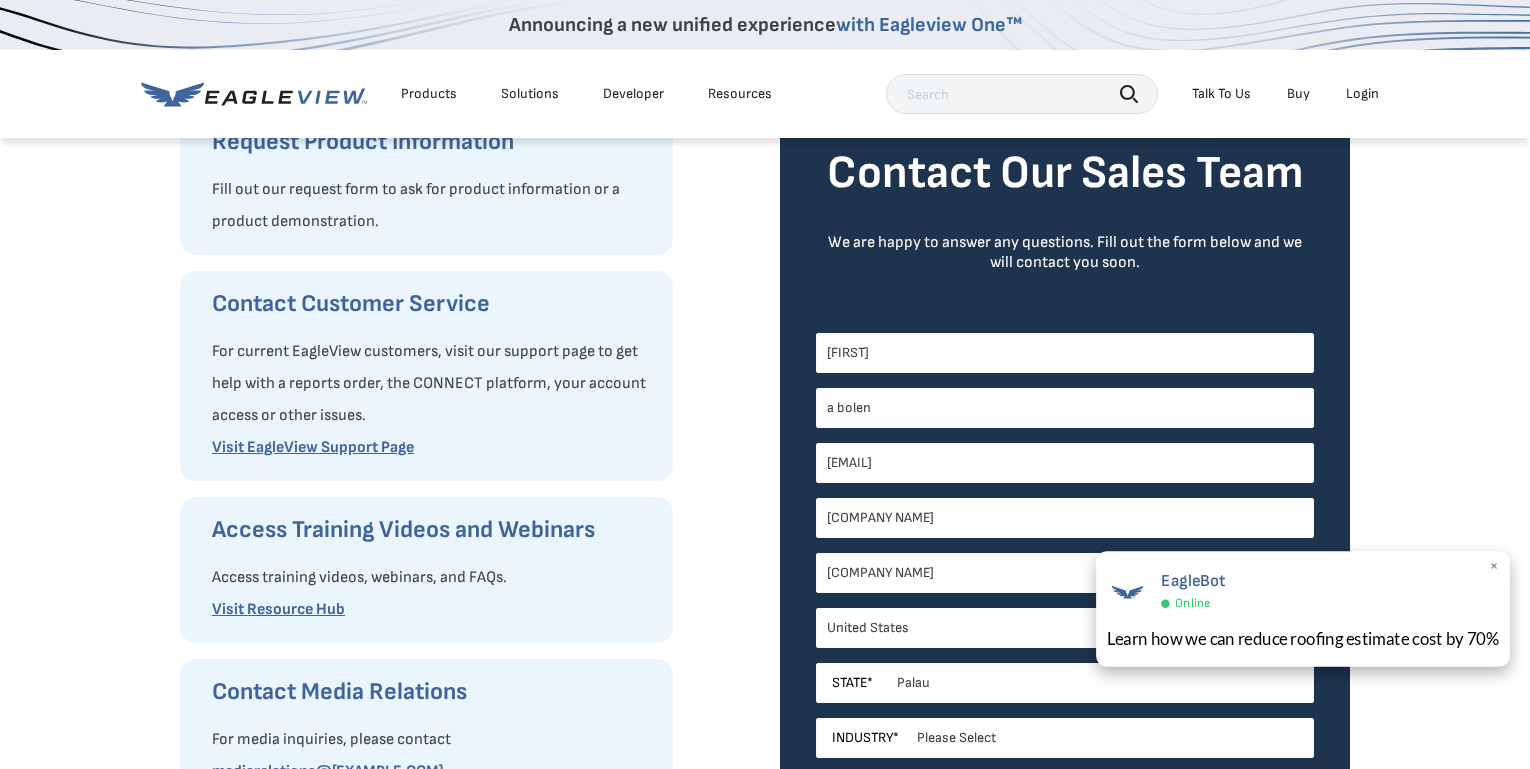 click on "Please Select Alabama Alaska Alberta Arizona Arkansas British Columbia California Colorado Connecticut Delaware District of Columbia Florida Georgia Guam Hawaii or American Samoa Idaho Illinois Indiana Iowa Kansas Kentucky Louisiana Maine Manitoba Maryland Massachusetts Michigan Minnesota Mississippi Missouri Montana Nebraska Nevada New Brunswick New Hampshire New Jersey New Mexico New York Newfoundland and Labrador North Carolina North Dakota Northern Mariana Islands Nova Scotia Nunavut Ohio Oklahoma Ontario Oregon Palau Pennsylvania Prince Edward Island Puerto Rico Quebec Rhode Island Saskatchewan South Carolina South Dakota Tennessee Texas Utah Vermont Virgin Islands Virginia Washington West Virginia Wisconsin Wyoming Yukon" at bounding box center [1065, 683] 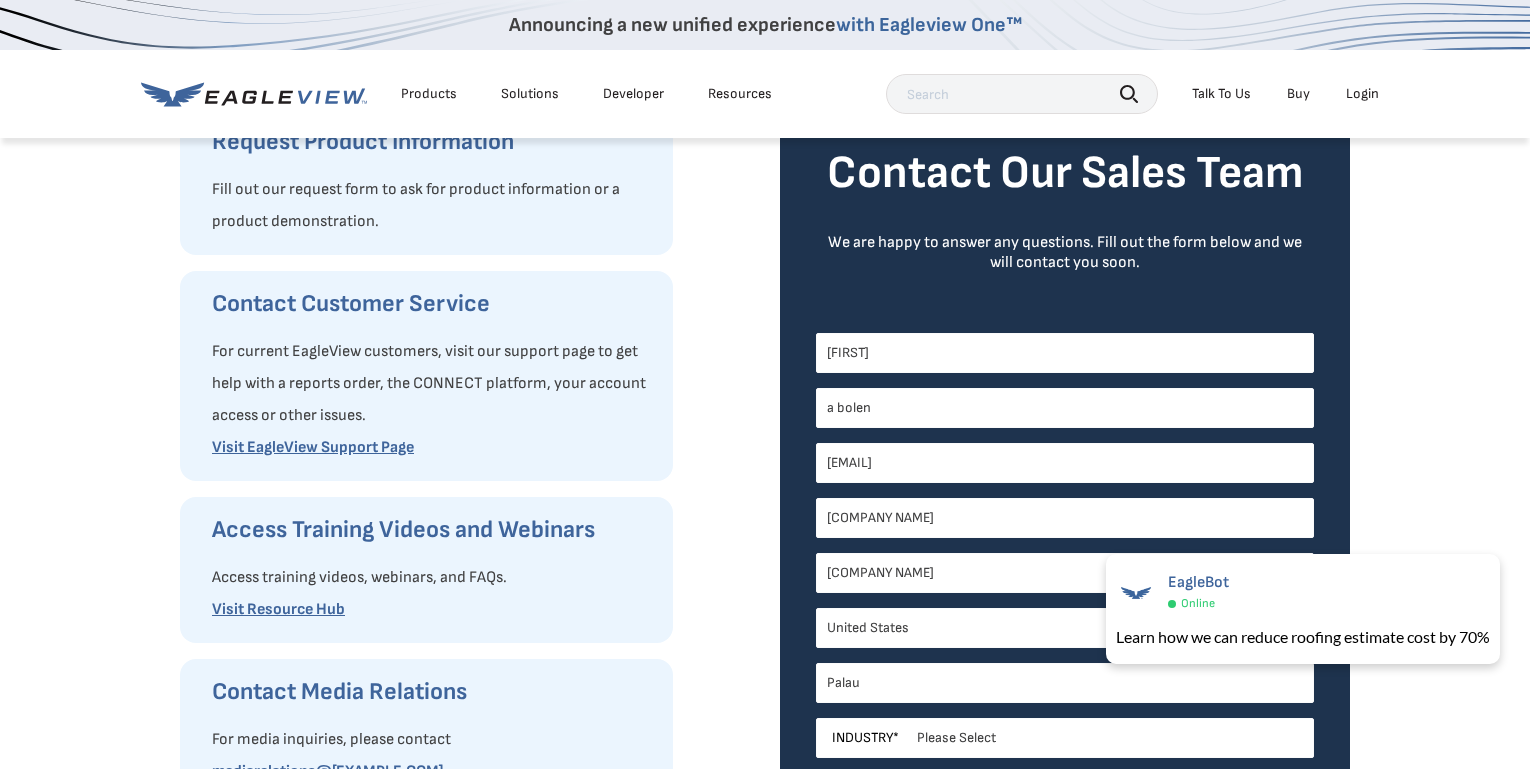 click on "Please Select Alabama Alaska Alberta Arizona Arkansas British Columbia California Colorado Connecticut Delaware District of Columbia Florida Georgia Guam Hawaii or American Samoa Idaho Illinois Indiana Iowa Kansas Kentucky Louisiana Maine Manitoba Maryland Massachusetts Michigan Minnesota Mississippi Missouri Montana Nebraska Nevada New Brunswick New Hampshire New Jersey New Mexico New York Newfoundland and Labrador North Carolina North Dakota Northern Mariana Islands Nova Scotia Nunavut Ohio Oklahoma Ontario Oregon Palau Pennsylvania Prince Edward Island Puerto Rico Quebec Rhode Island Saskatchewan South Carolina South Dakota Tennessee Texas Utah Vermont Virgin Islands Virginia Washington West Virginia Wisconsin Wyoming Yukon" at bounding box center [1065, 683] 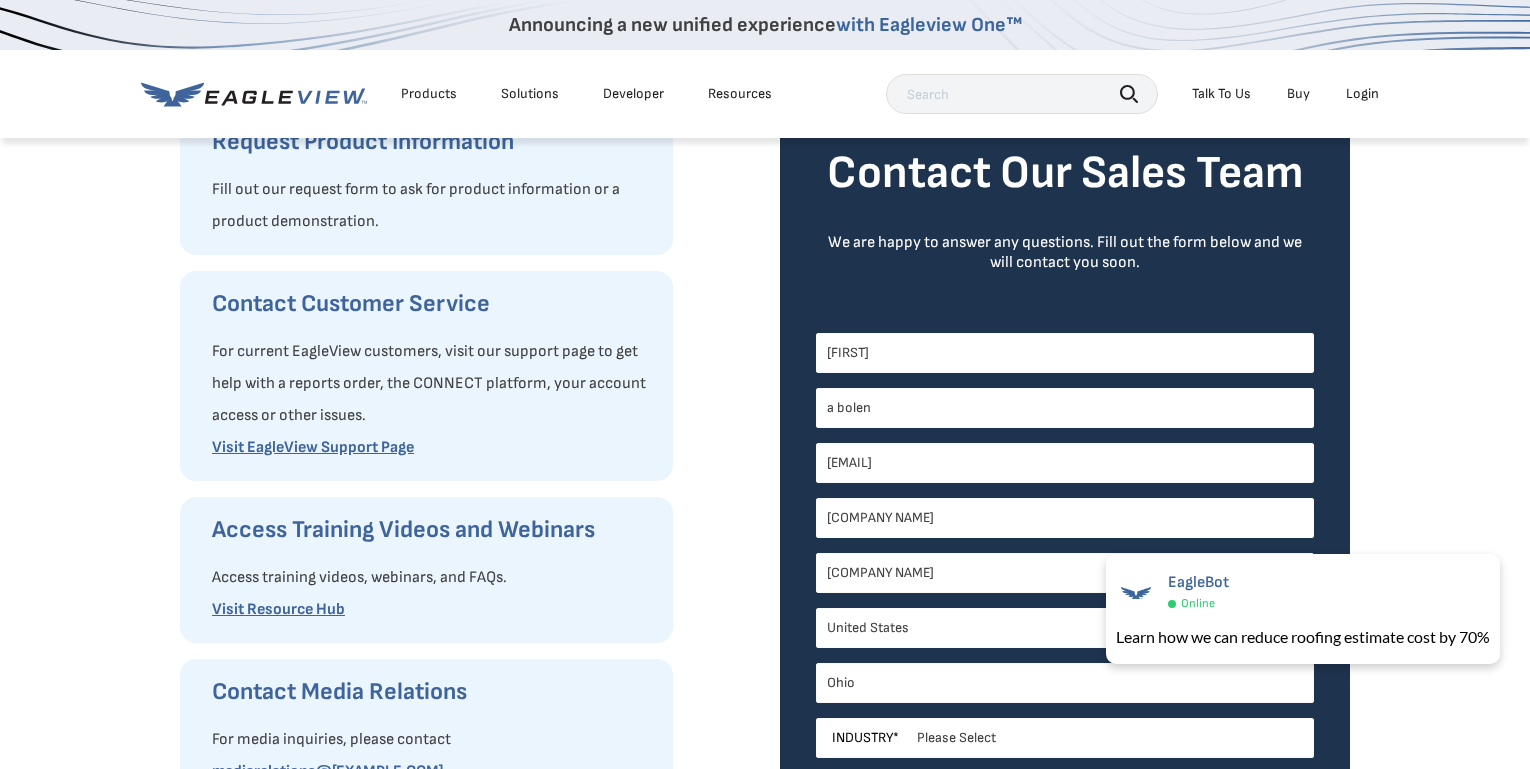 click on "Please Select Alabama Alaska Alberta Arizona Arkansas British Columbia California Colorado Connecticut Delaware District of Columbia Florida Georgia Guam Hawaii or American Samoa Idaho Illinois Indiana Iowa Kansas Kentucky Louisiana Maine Manitoba Maryland Massachusetts Michigan Minnesota Mississippi Missouri Montana Nebraska Nevada New Brunswick New Hampshire New Jersey New Mexico New York Newfoundland and Labrador North Carolina North Dakota Northern Mariana Islands Nova Scotia Nunavut Ohio Oklahoma Ontario Oregon Palau Pennsylvania Prince Edward Island Puerto Rico Quebec Rhode Island Saskatchewan South Carolina South Dakota Tennessee Texas Utah Vermont Virgin Islands Virginia Washington West Virginia Wisconsin Wyoming Yukon" at bounding box center [1065, 683] 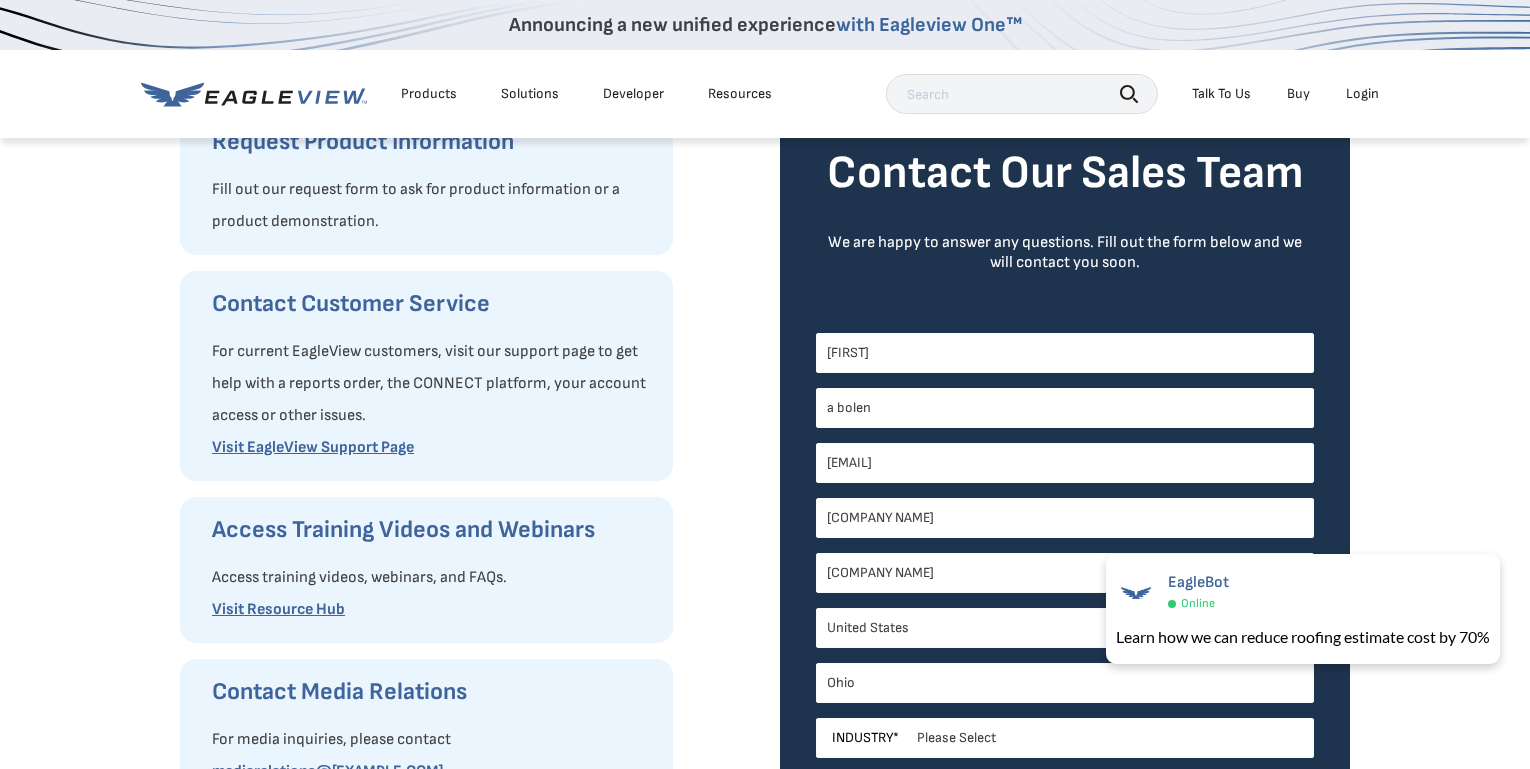 click on "Please Select Architects & Engineering Construction Electric/Gas Utilities Government Insurance Other Property Maintenance Real Estate Solar Telecommunications Software and Technology" at bounding box center [1065, 738] 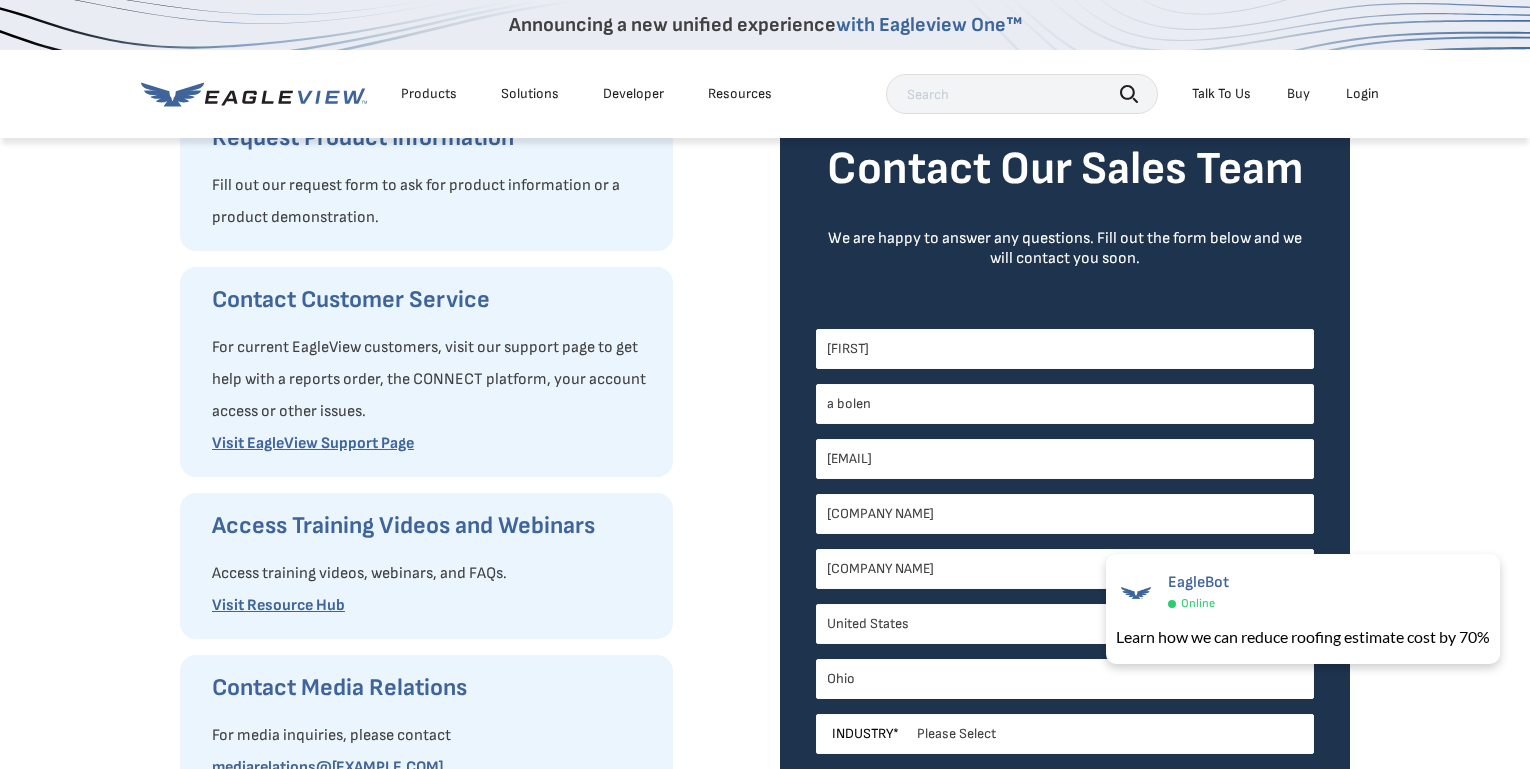 select on "Construction" 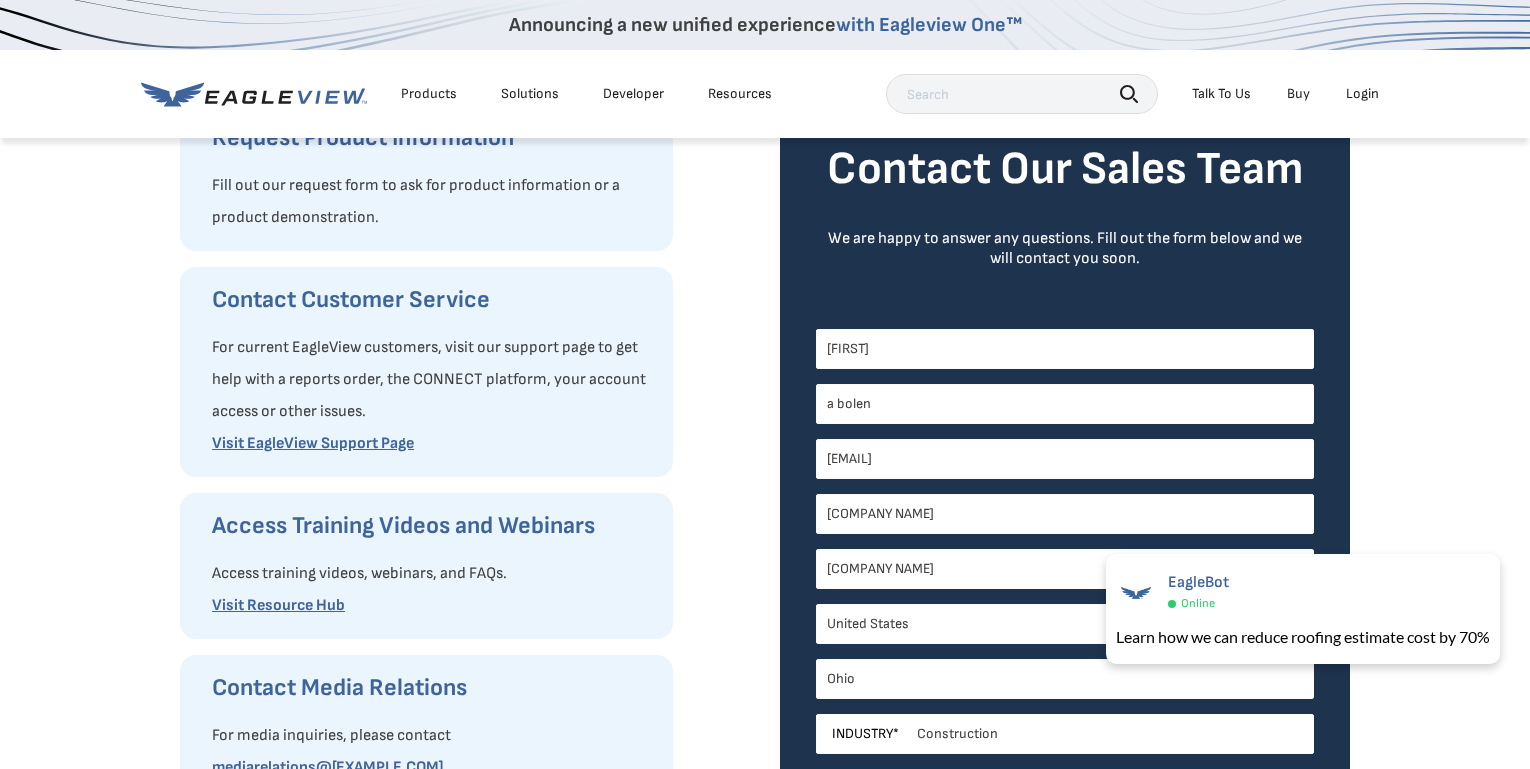 click on "Please Select Architects & Engineering Construction Electric/Gas Utilities Government Insurance Other Property Maintenance Real Estate Solar Telecommunications Software and Technology" at bounding box center (1065, 734) 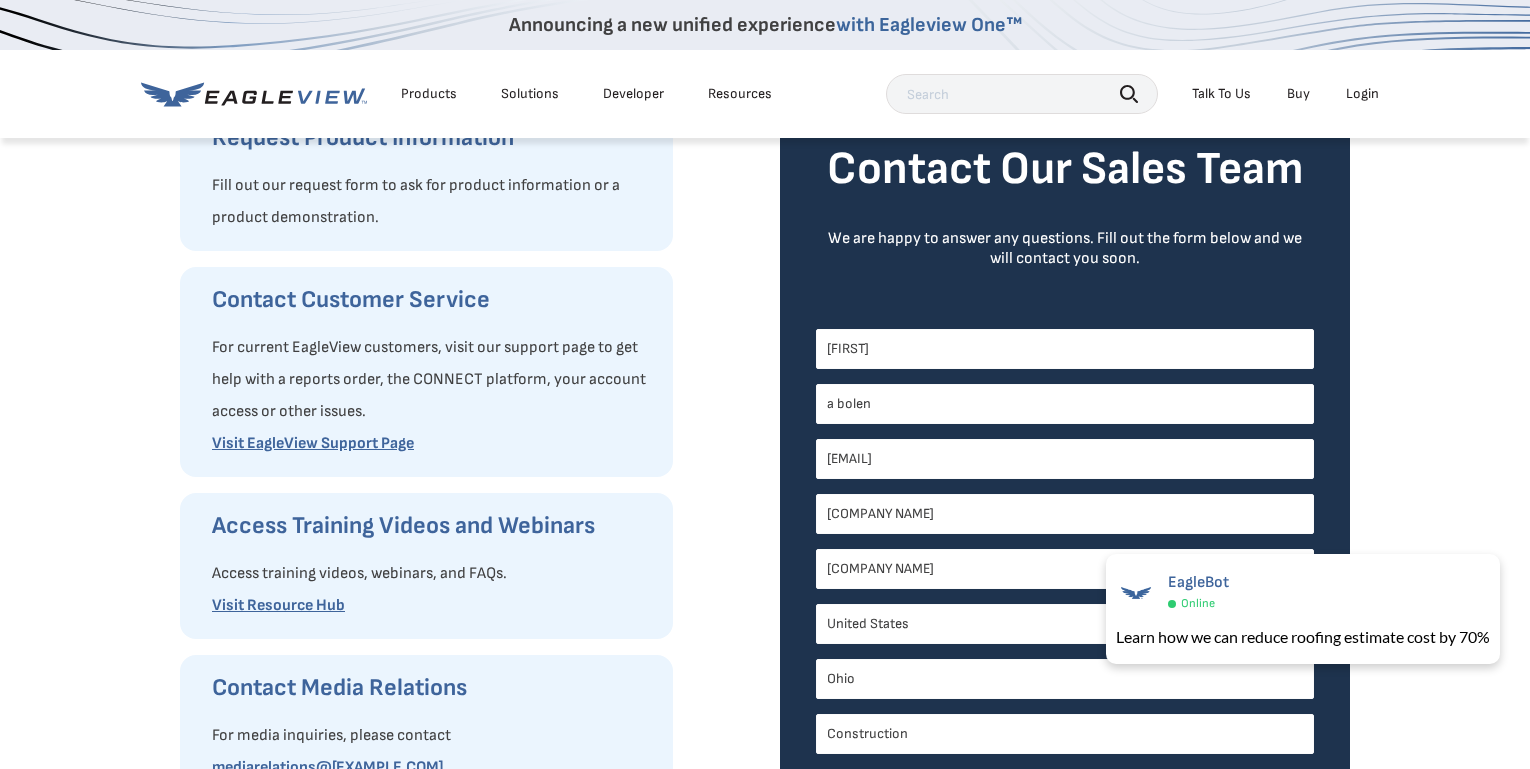 click on "How Can We Help You?
Request Product Information
Fill out our request form to ask for product information or a product demonstration.
Contact Customer Service
For current EagleView customers, visit our support page to get help with a reports order, the CONNECT platform, your account access or other issues.
Visit EagleView Support Page
Access Training Videos and Webinars
Access training videos, webinars, and FAQs.
Visit Resource Hub
Contact Media Relations
For media inquiries, please contact
mediarelations@[EXAMPLE.COM]
Contact Our Sales Team
We are happy to answer any questions. Fill out the form below and we will contact you soon. First Name * [FIRST] Last Name * [LAST] Email * [EMAIL] Job Title * [JOB TITLE] Company Name * [COMPANY NAME] Country * [COUNTRY]" at bounding box center [765, 476] 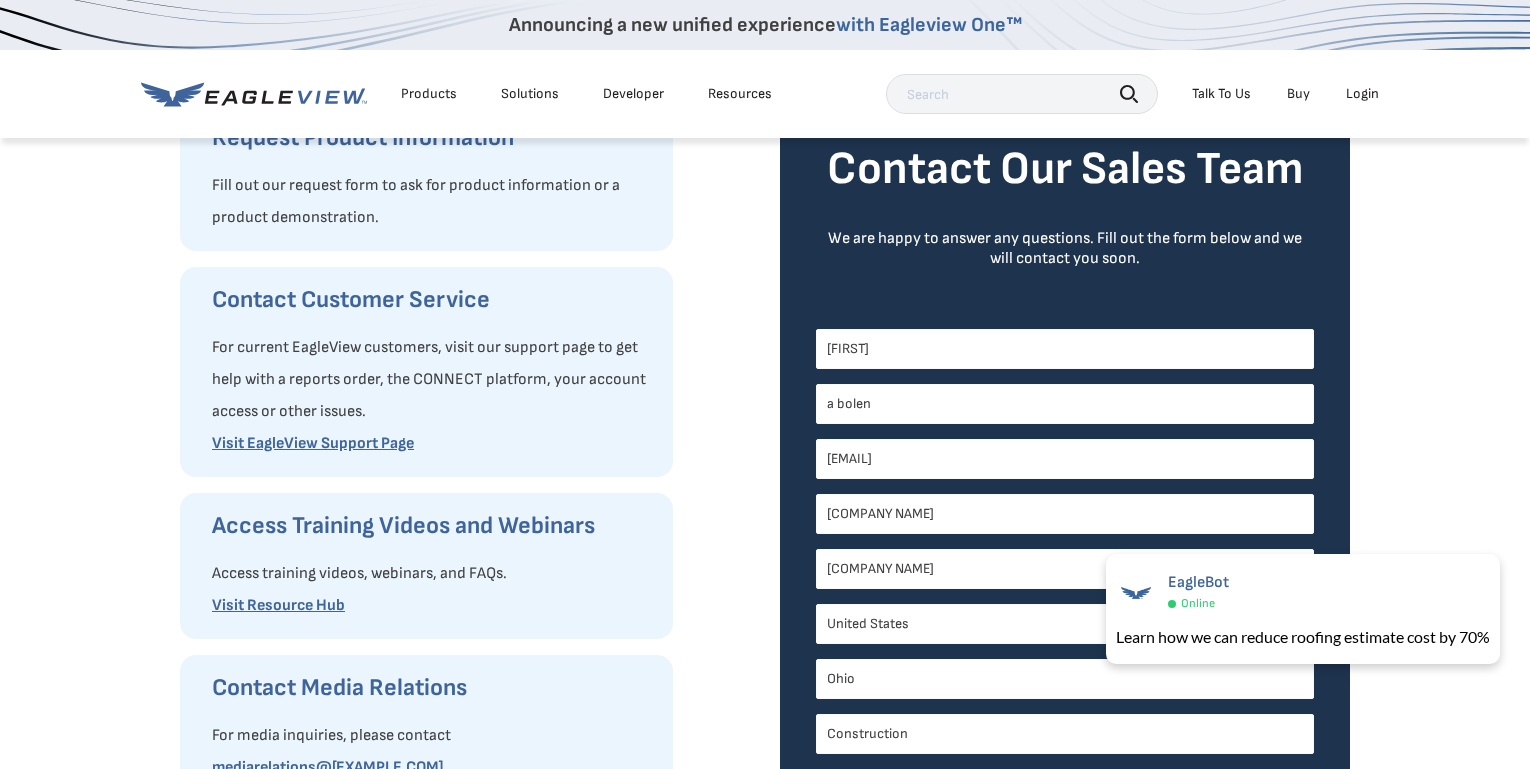 scroll, scrollTop: 351, scrollLeft: 0, axis: vertical 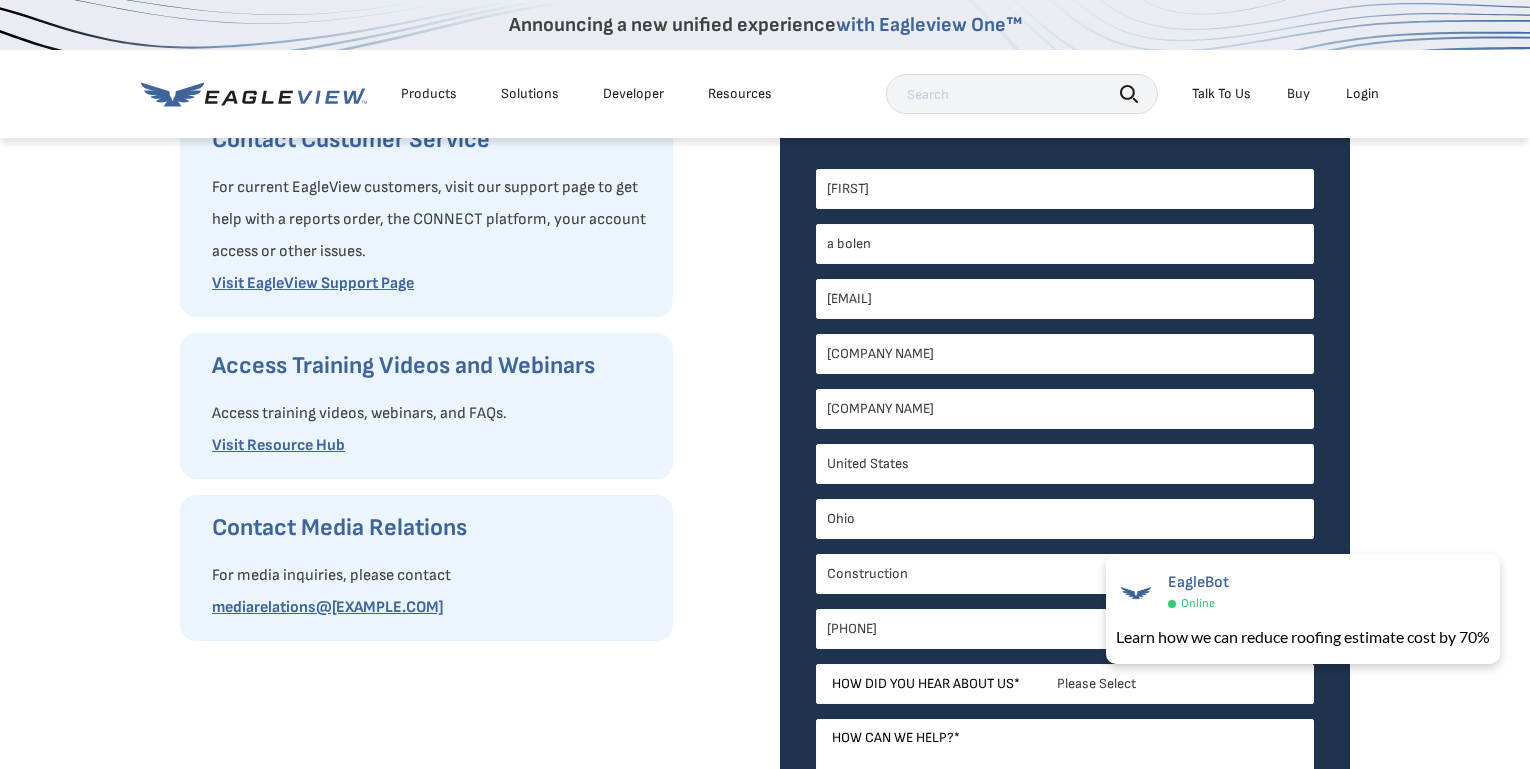 click on "Please Select Search Engine Social Media Word of Mouth Podcast Online Advertisement Event or Webinar Other" at bounding box center [1065, 684] 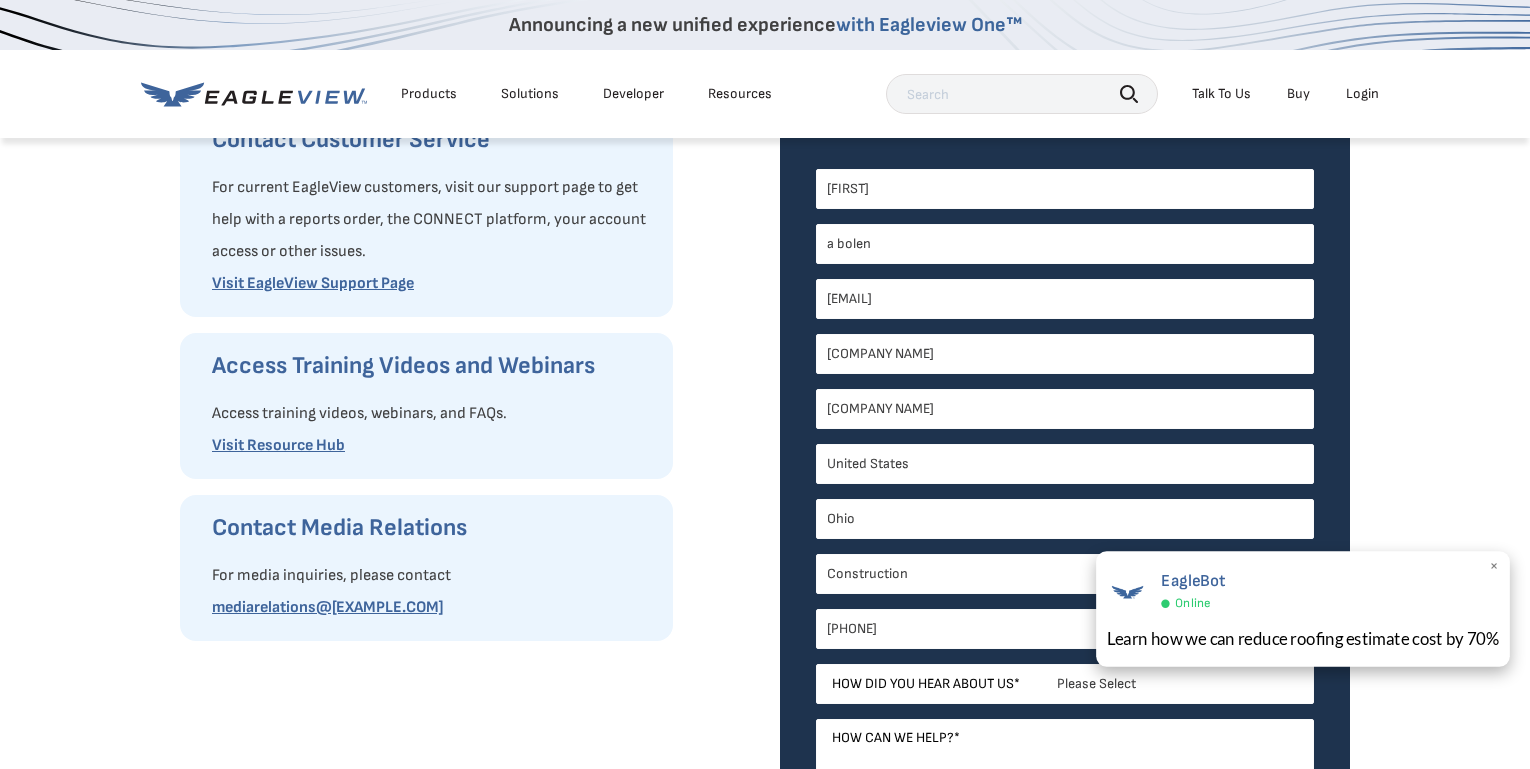select on "Other" 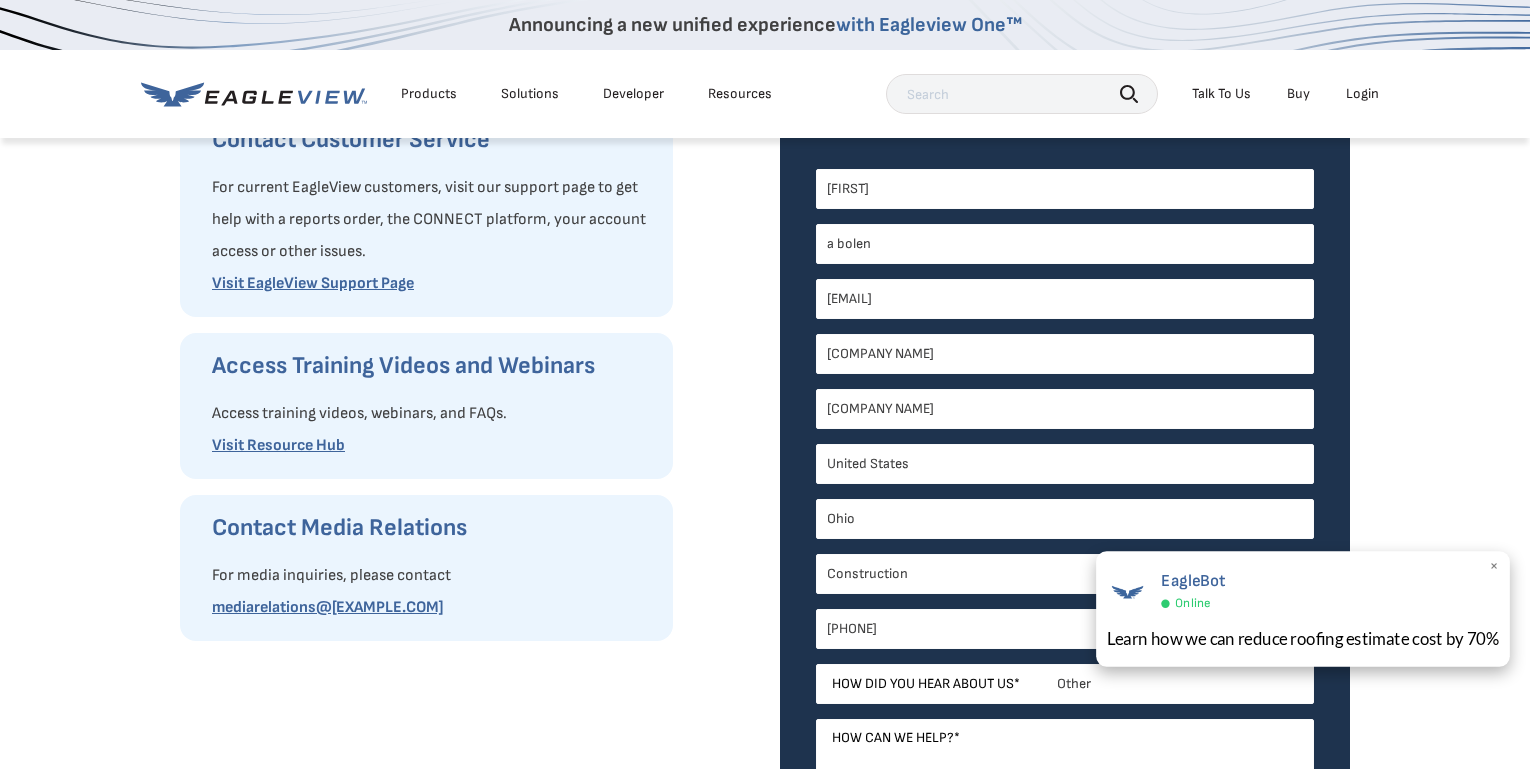 click on "Please Select Search Engine Social Media Word of Mouth Podcast Online Advertisement Event or Webinar Other" at bounding box center (1065, 684) 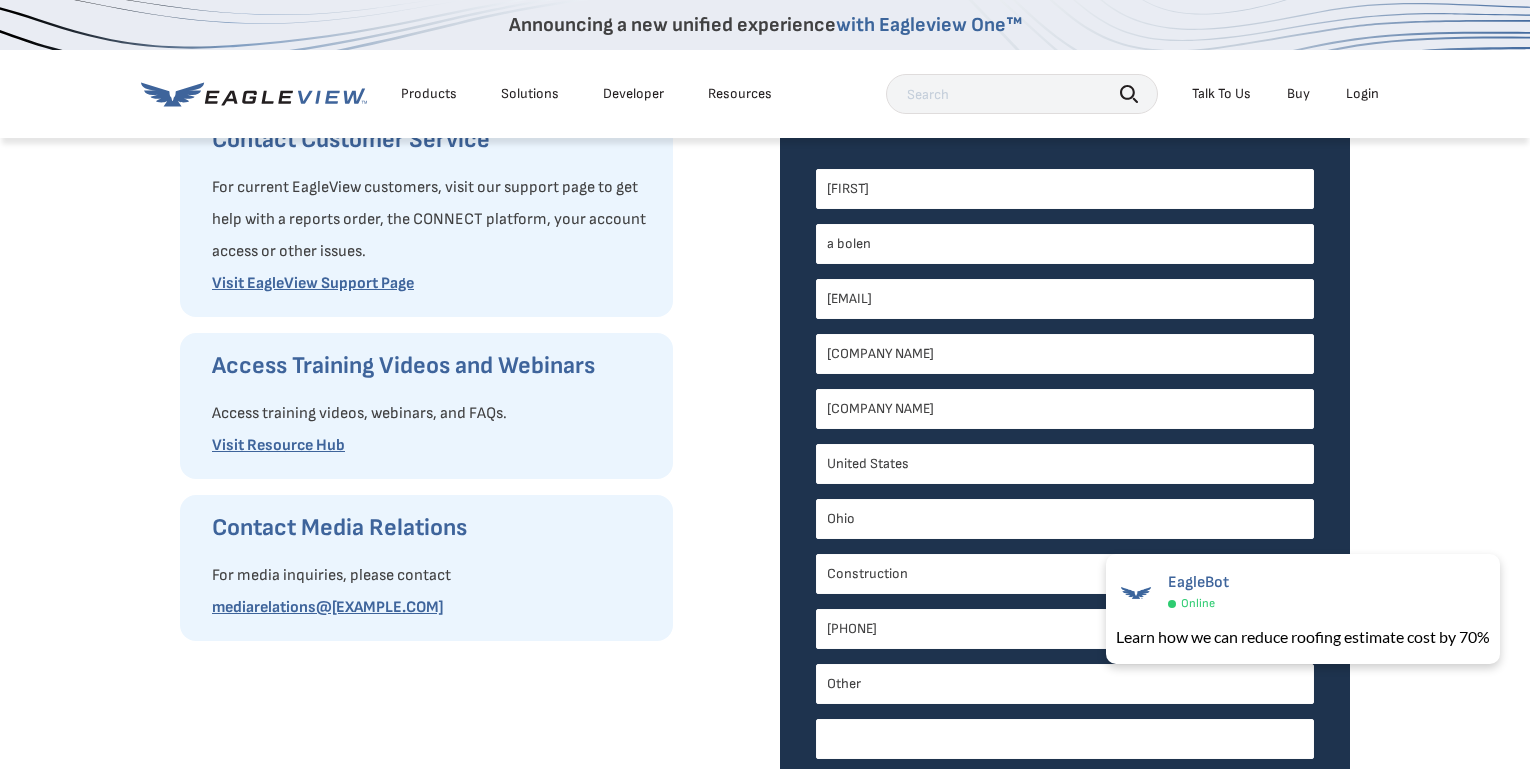 type on "o" 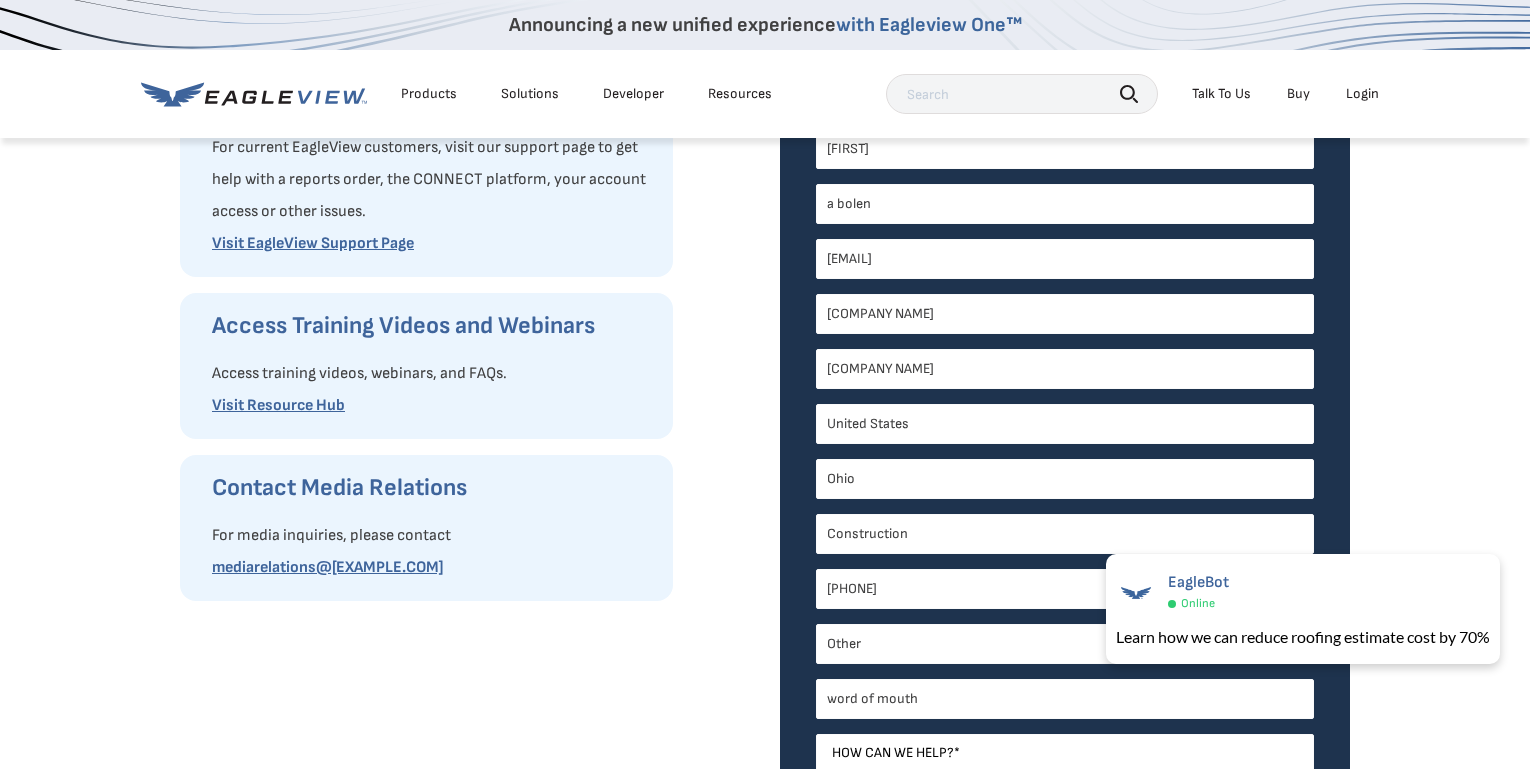 scroll, scrollTop: 564, scrollLeft: 0, axis: vertical 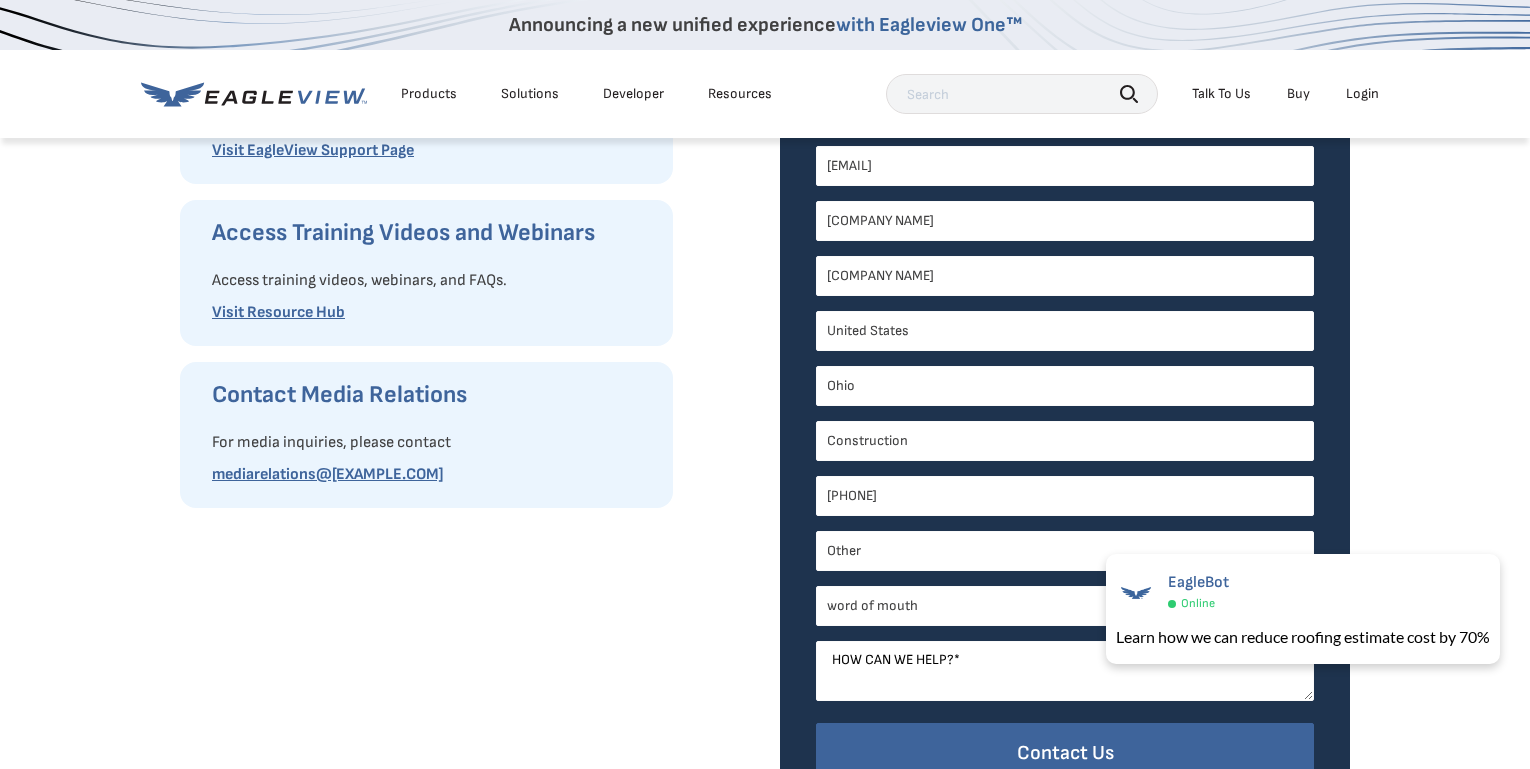 type on "word of mouth" 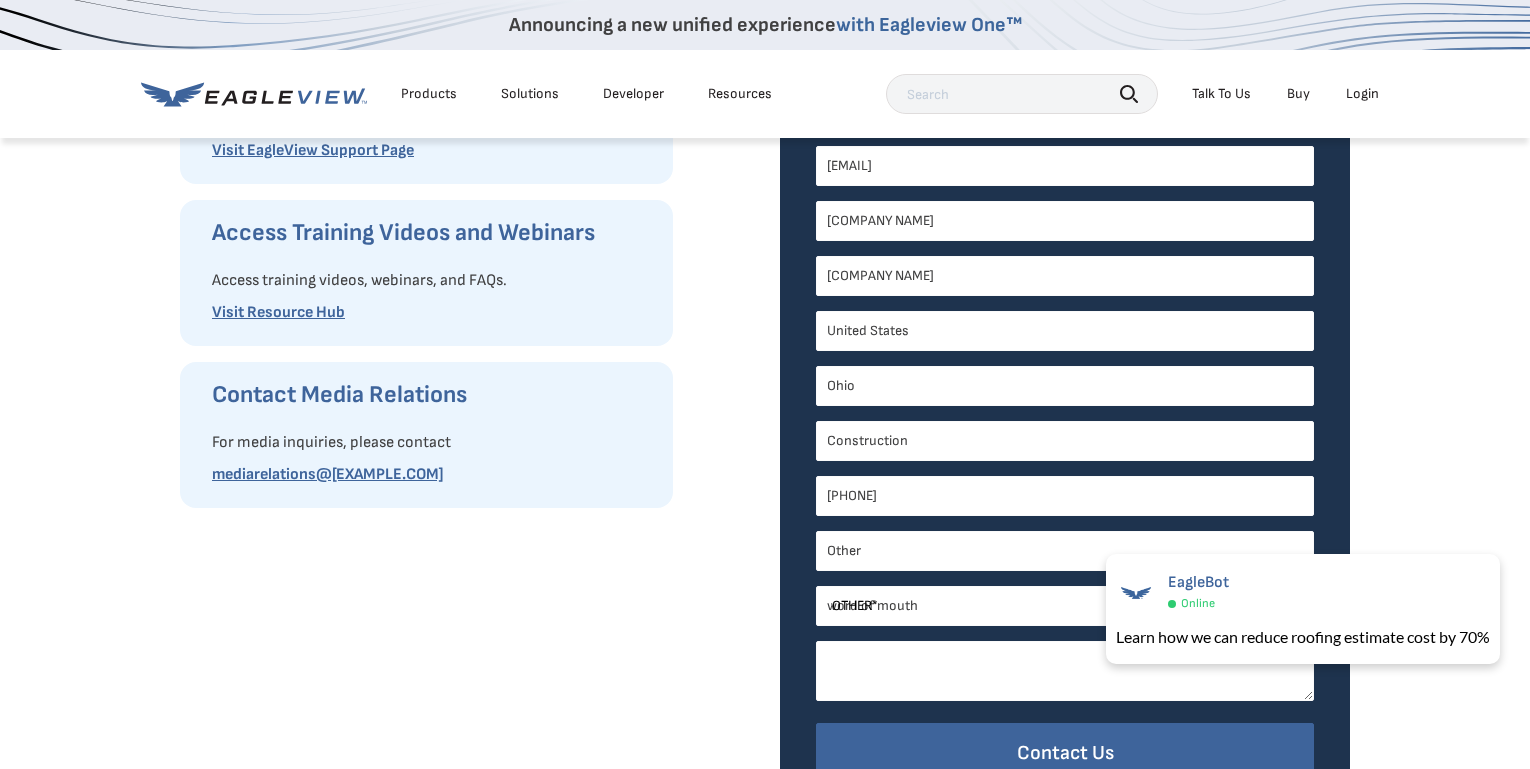 click on "How can we help? *" at bounding box center (1065, 671) 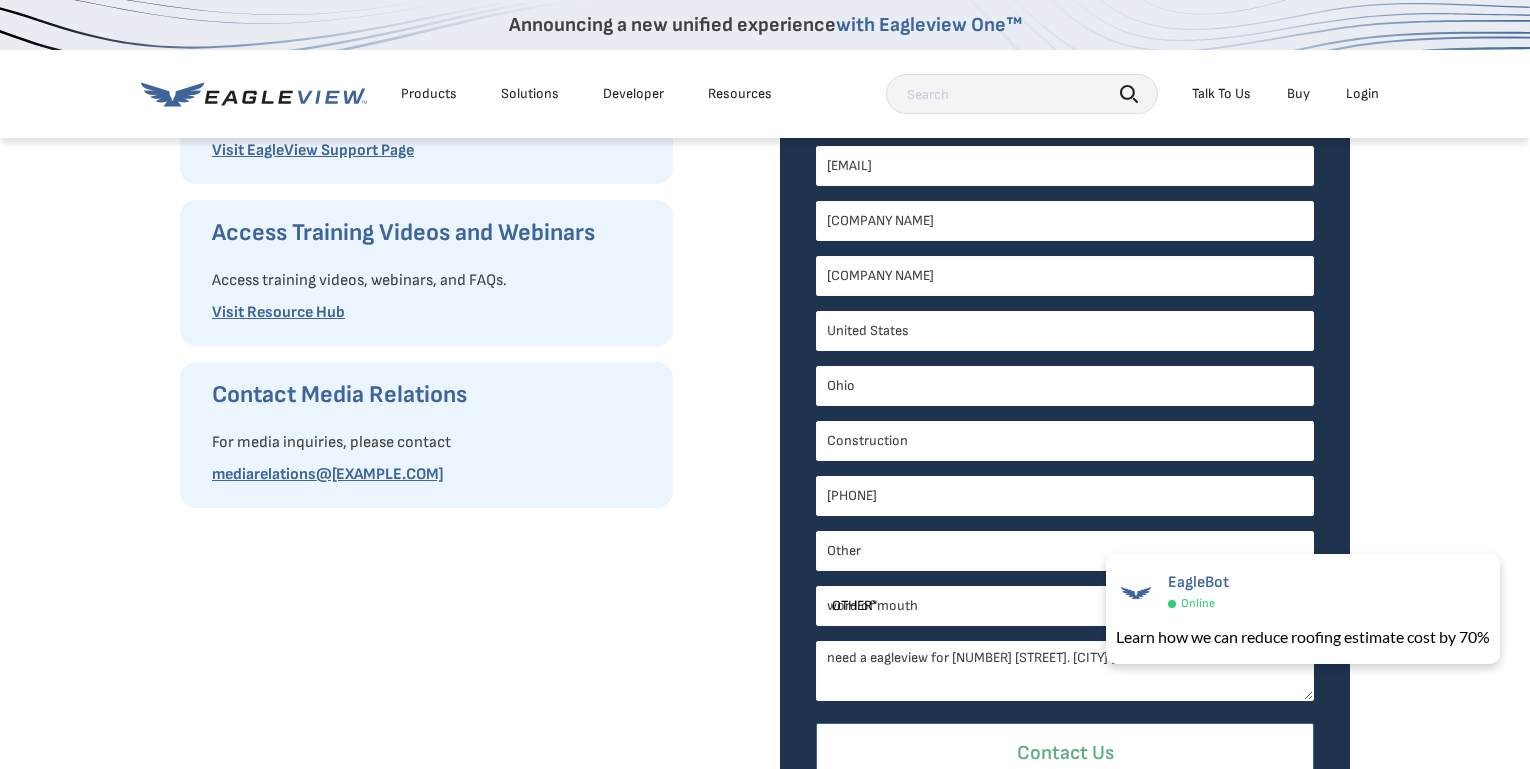 type on "need a eagleview for [NUMBER] [STREET]. [CITY] [STATE] [POSTAL_CODE]" 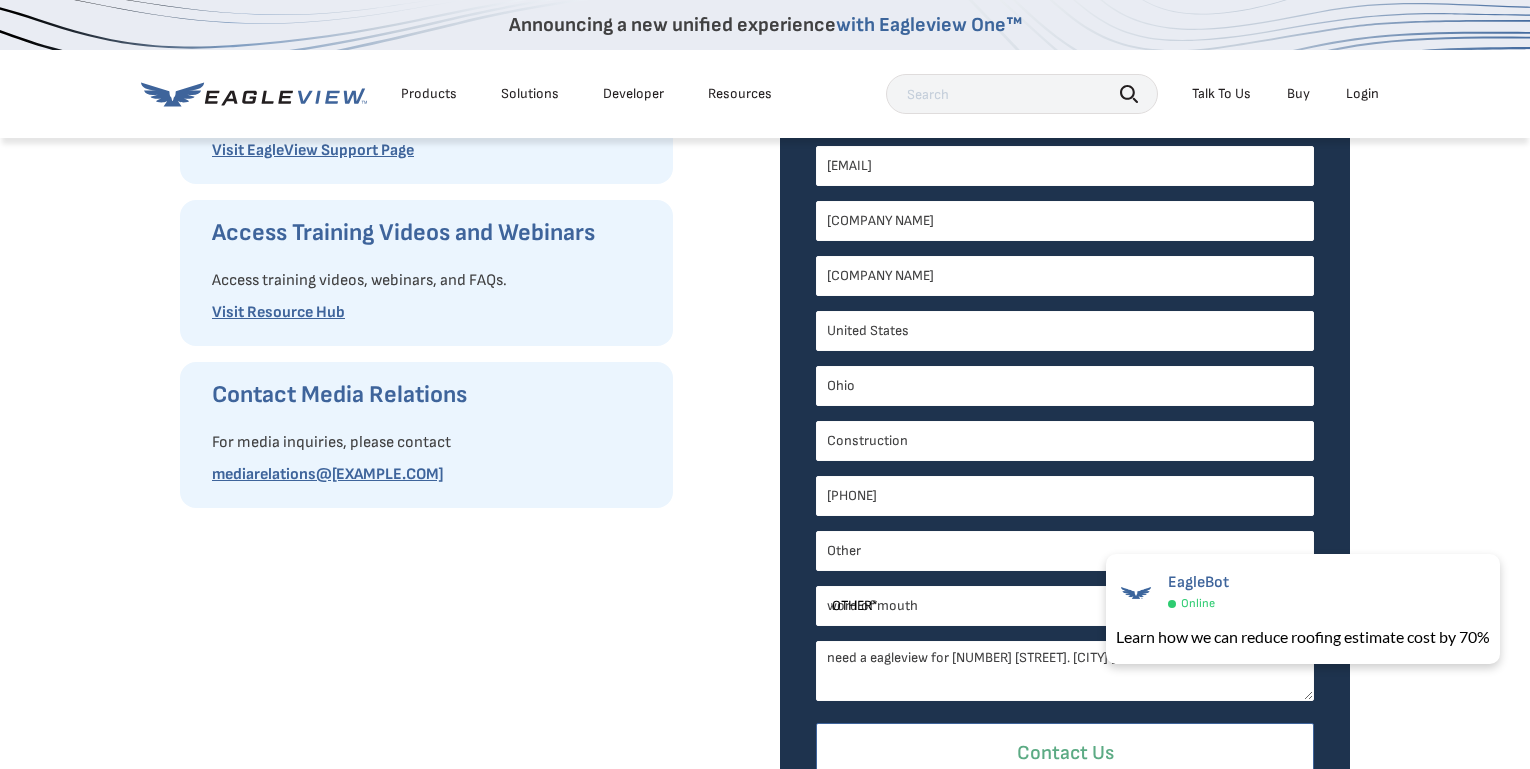 click on "Contact Us" at bounding box center (1065, 753) 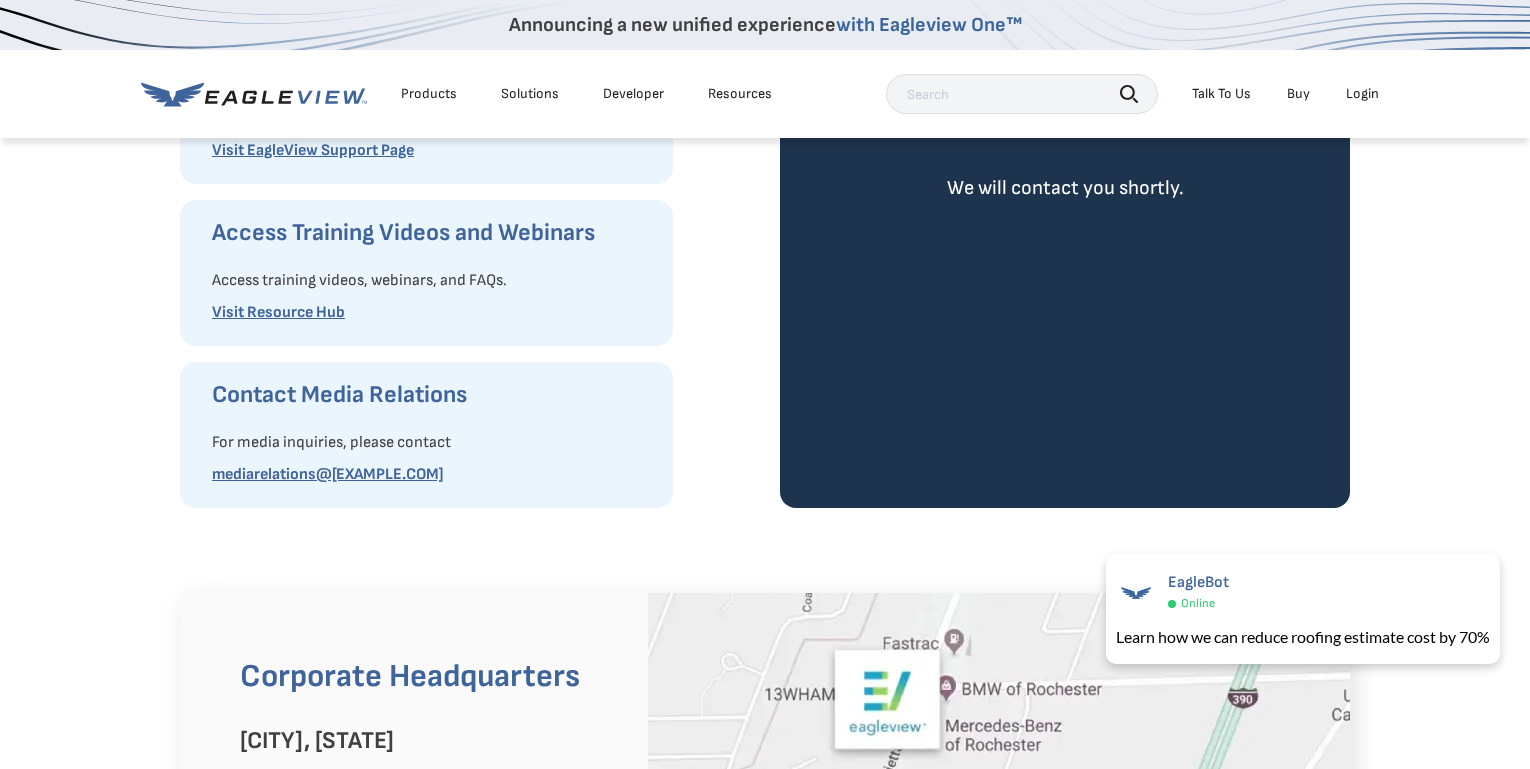 click at bounding box center [999, 773] 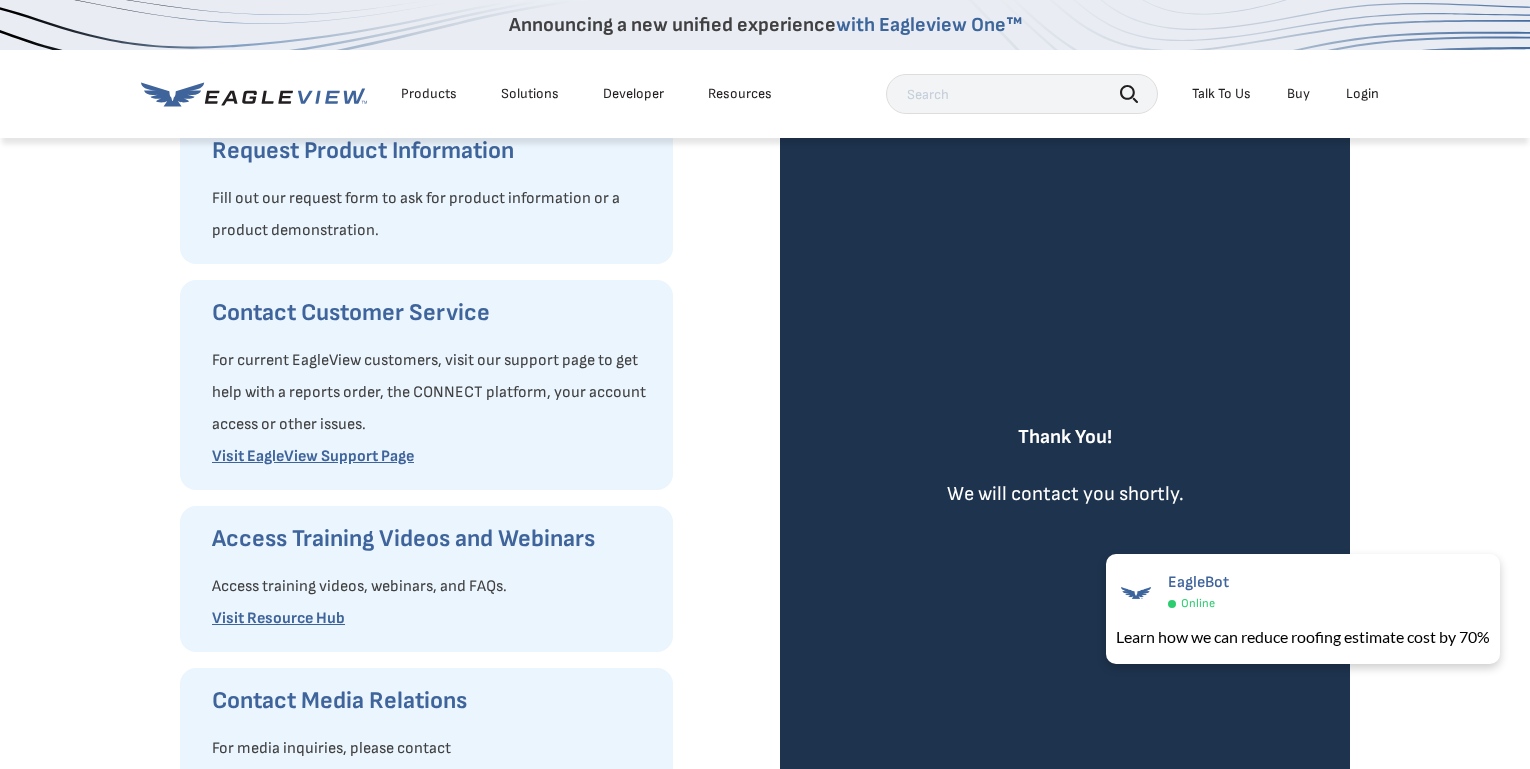 scroll, scrollTop: 257, scrollLeft: 0, axis: vertical 